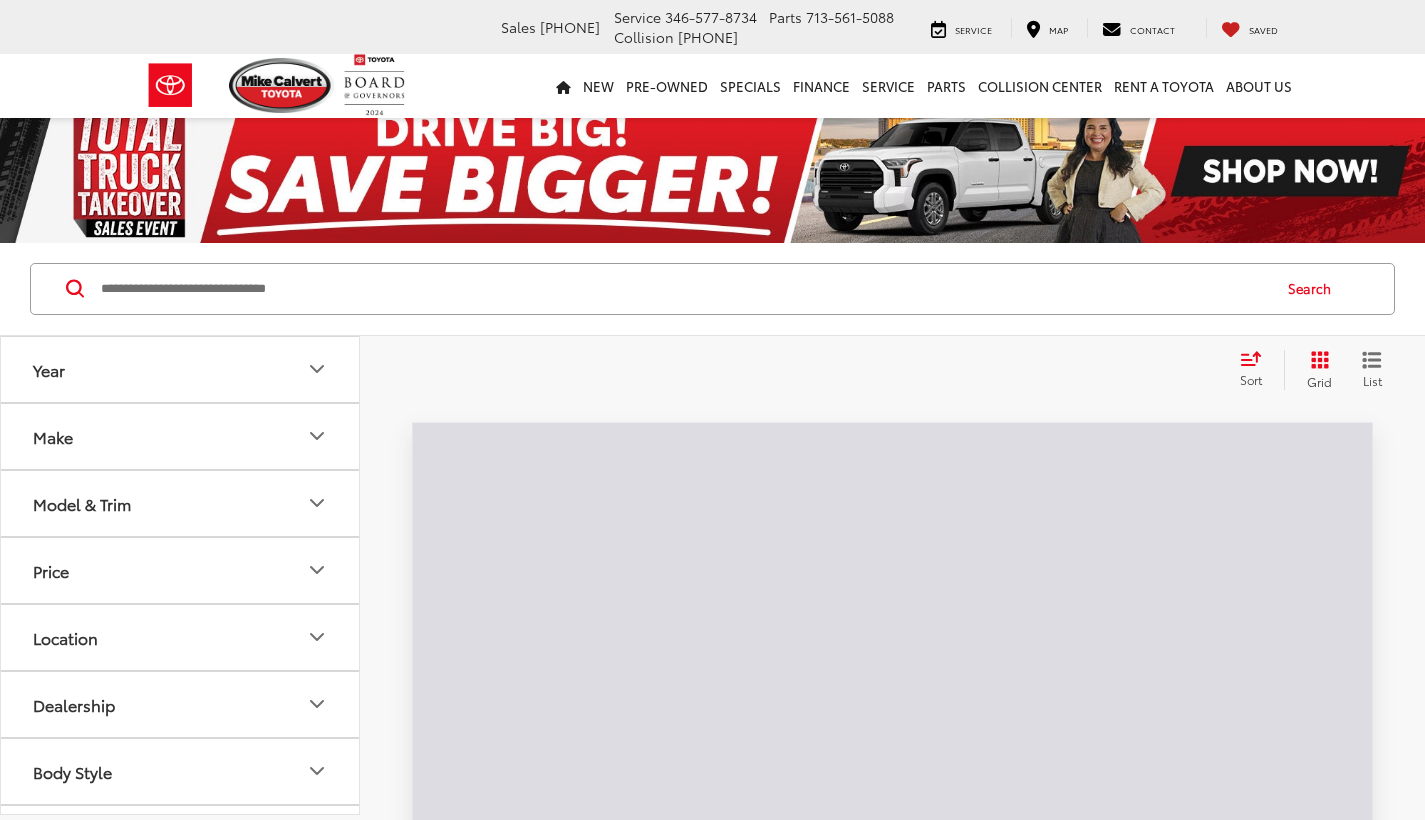 scroll, scrollTop: 0, scrollLeft: 0, axis: both 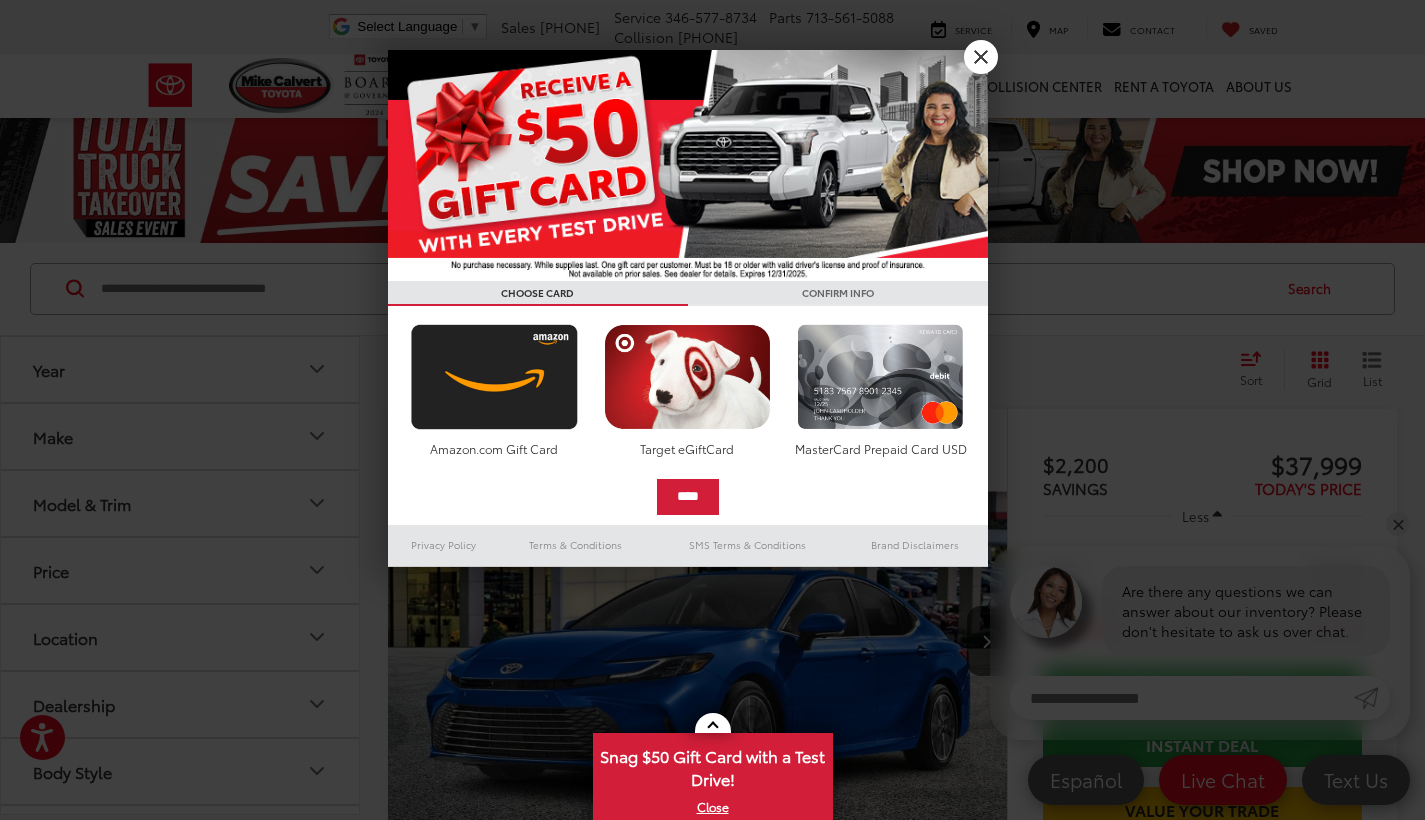 click on "X" at bounding box center [981, 57] 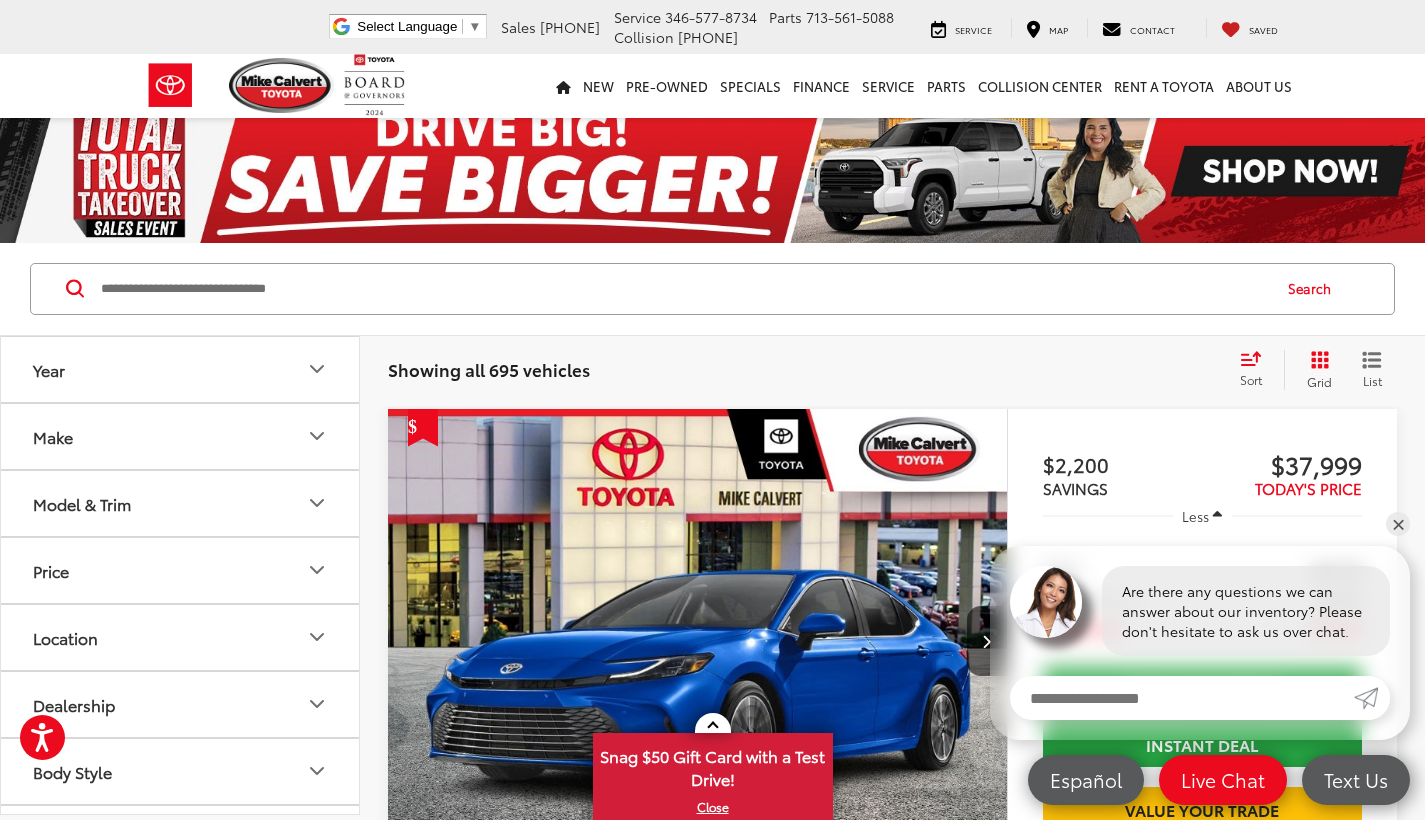 click 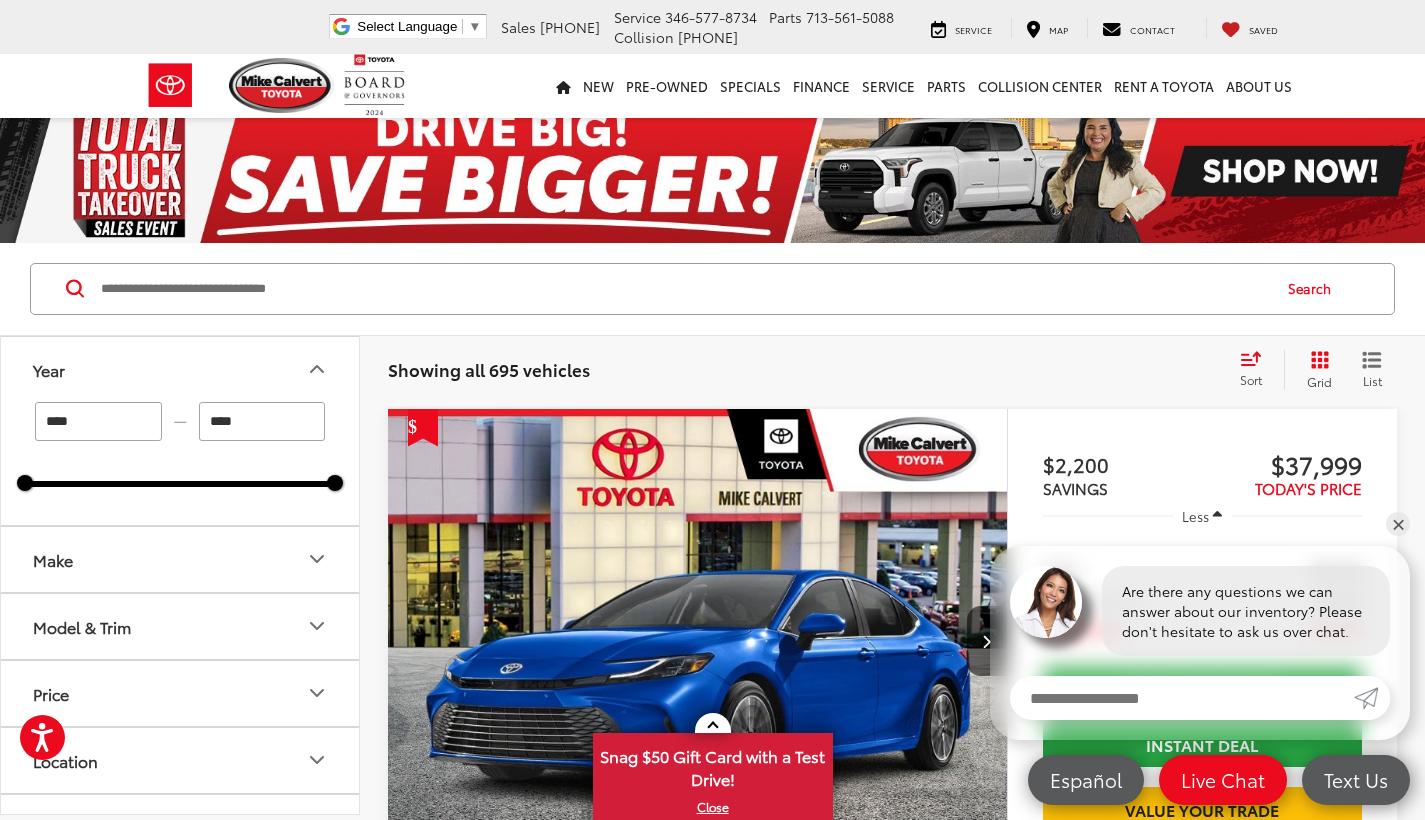 click on "****" at bounding box center (98, 421) 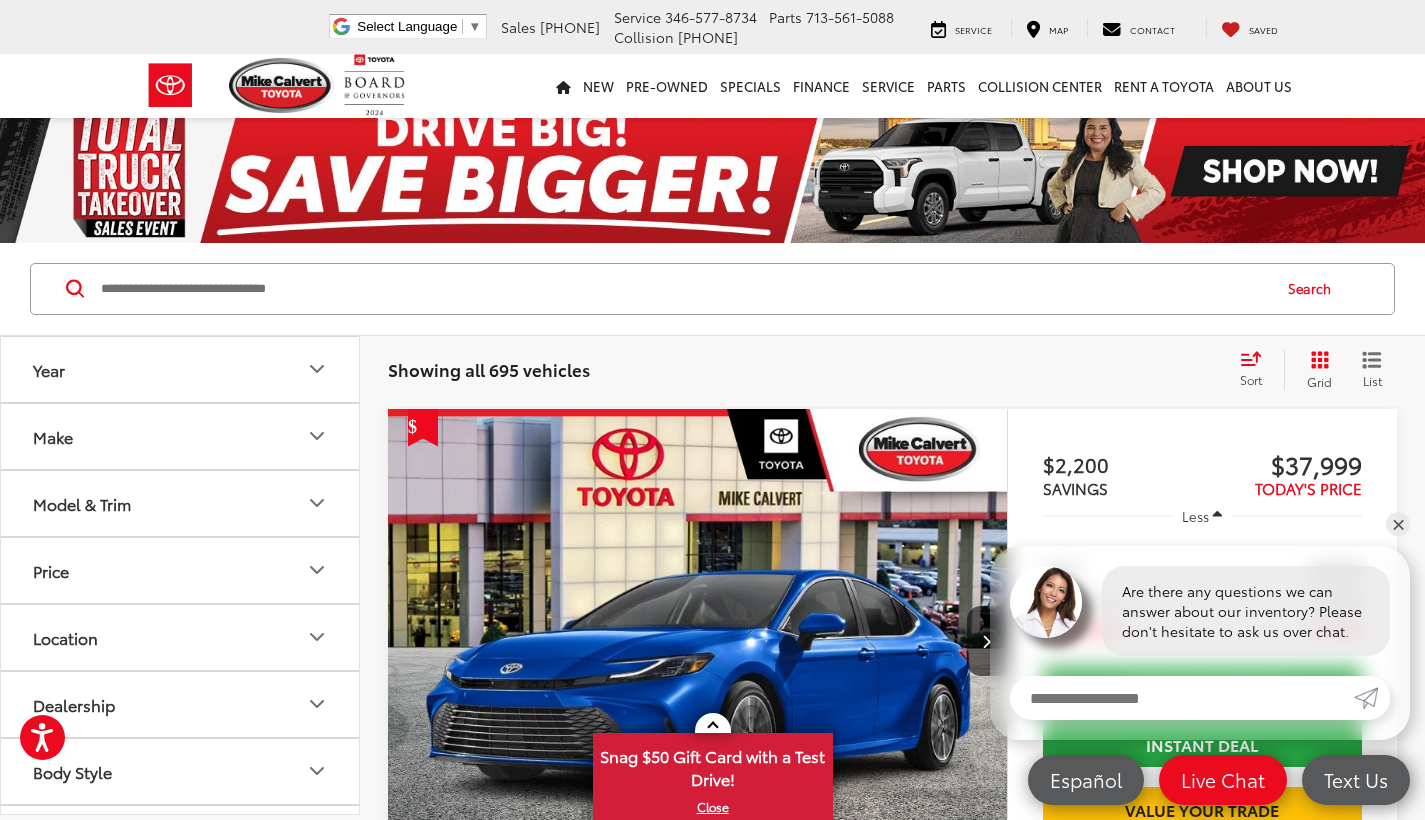 click 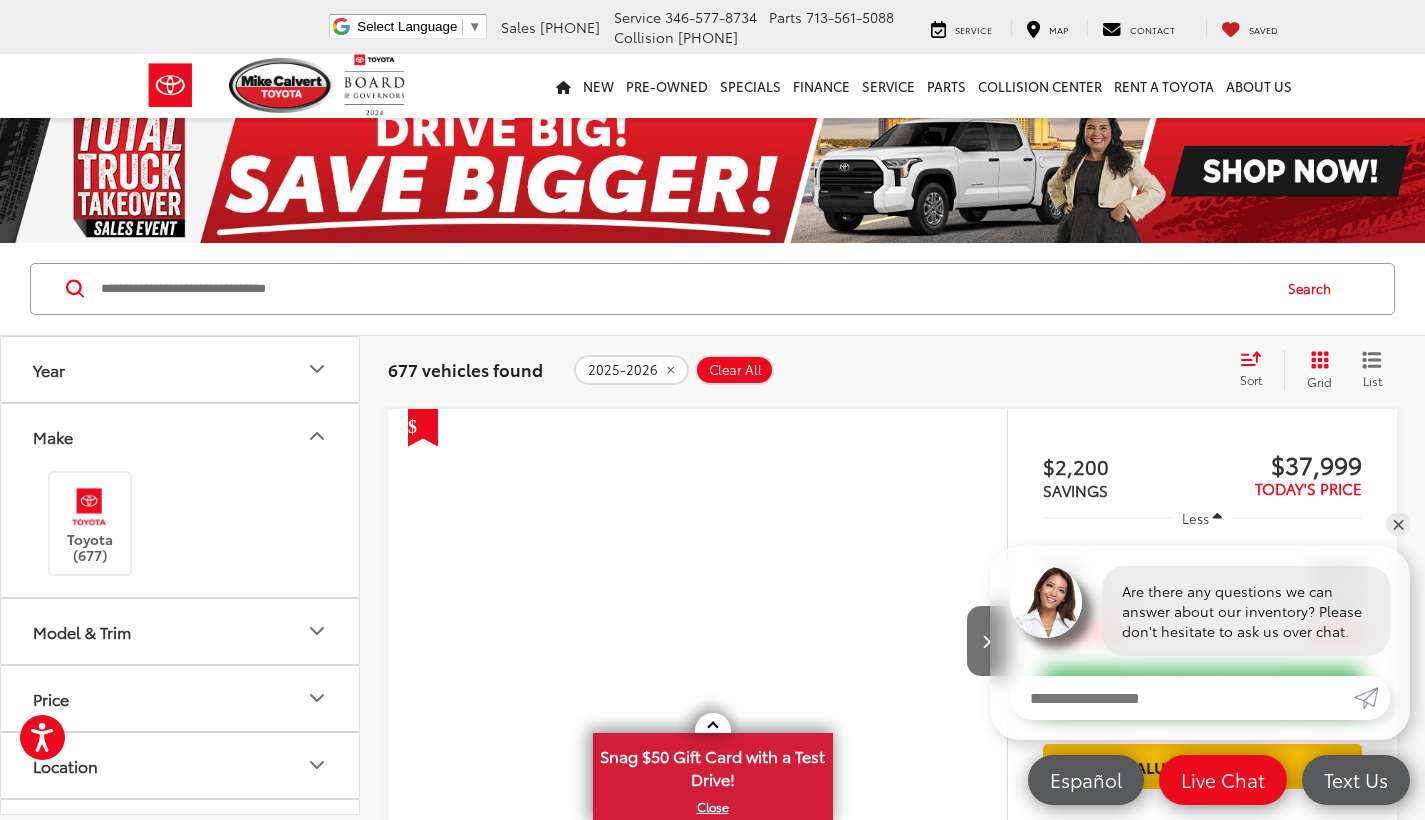 click at bounding box center (89, 506) 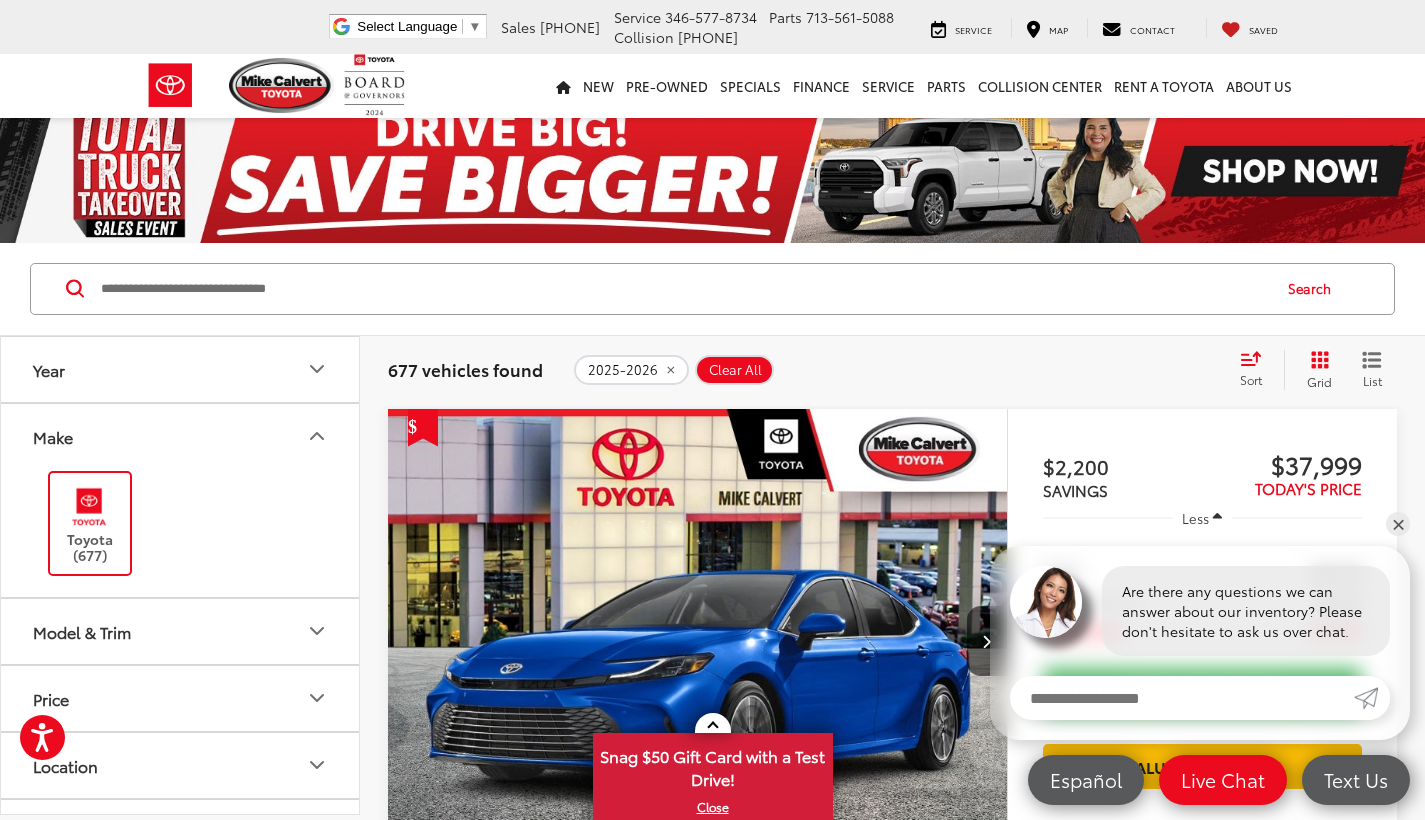 click 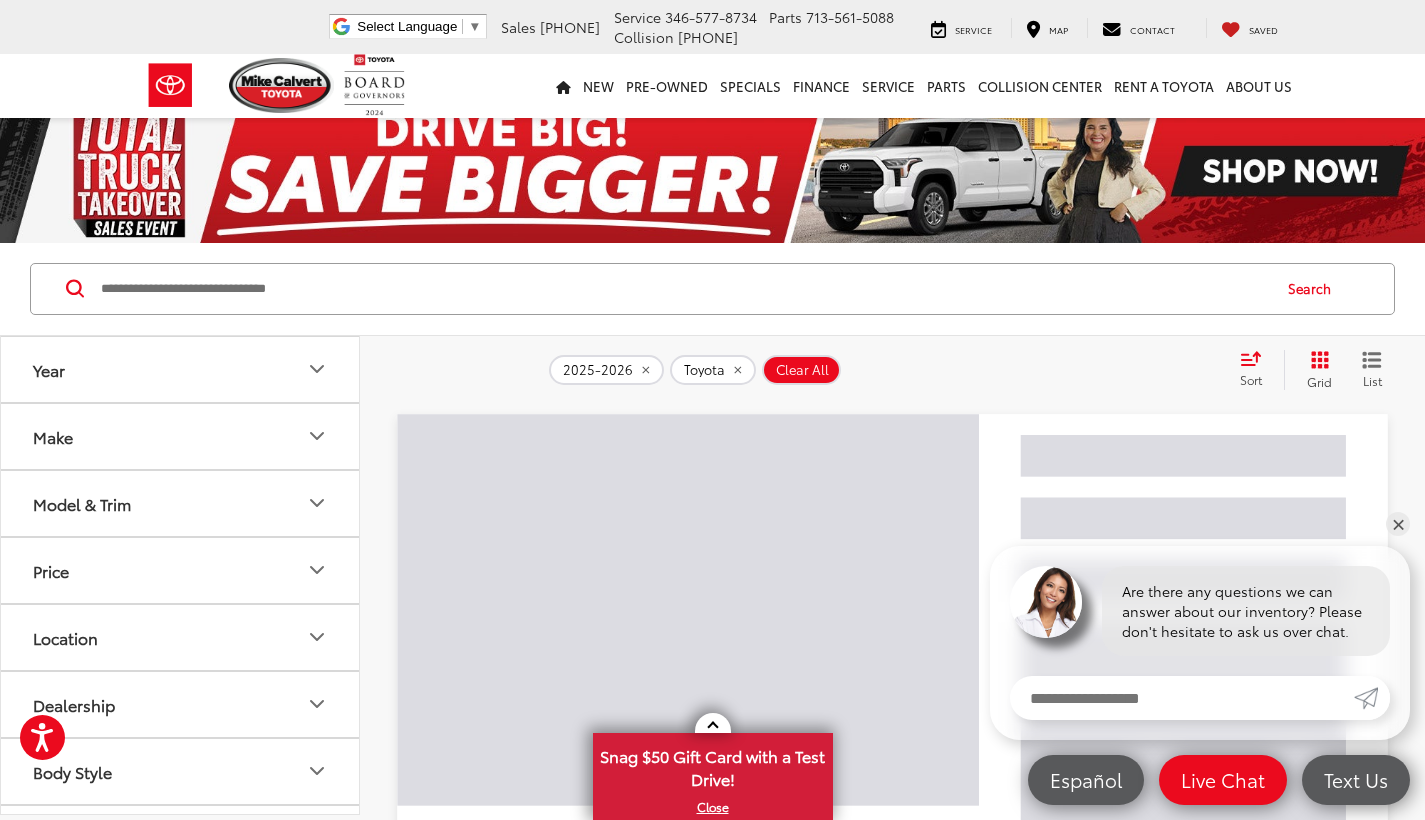 click 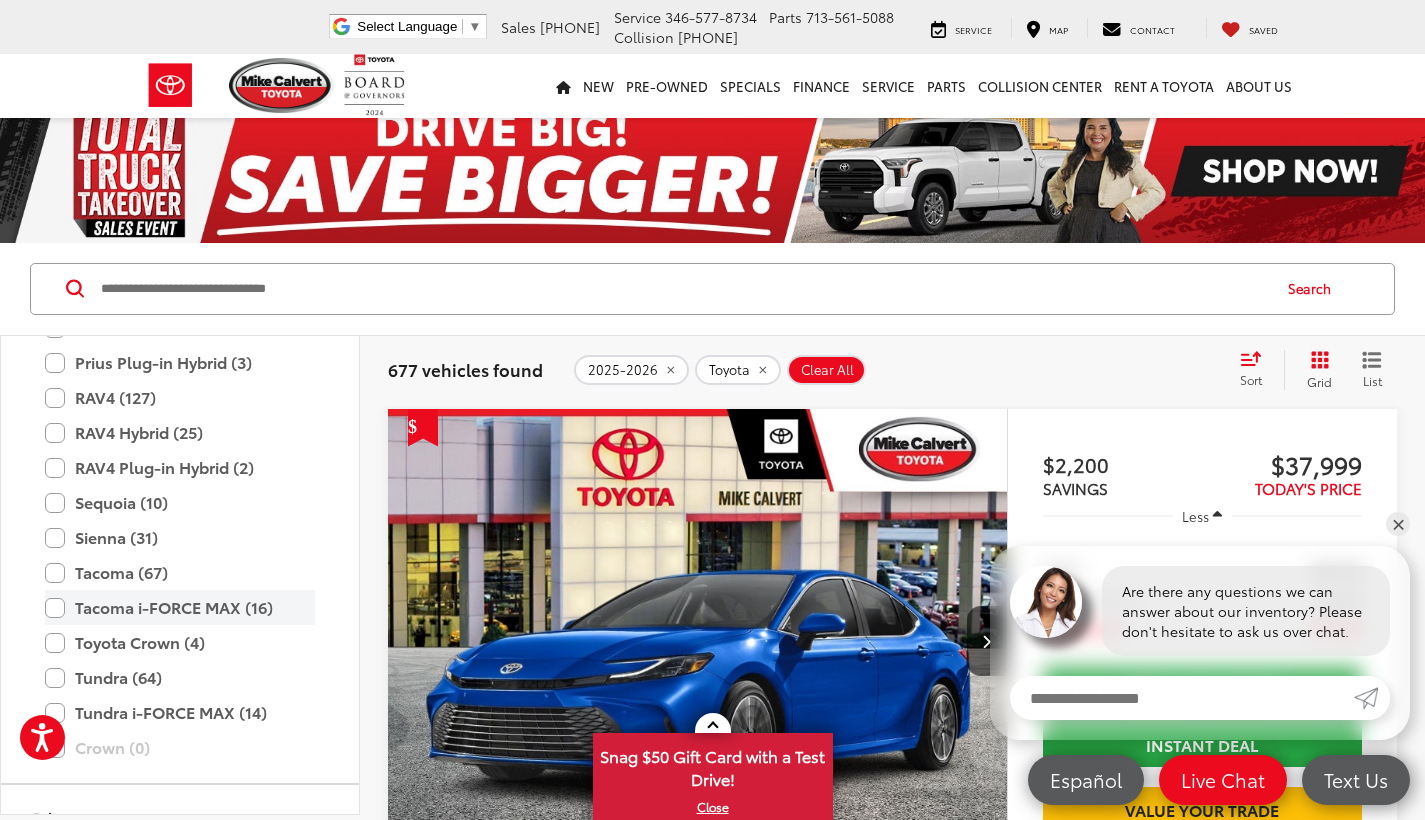scroll, scrollTop: 798, scrollLeft: 0, axis: vertical 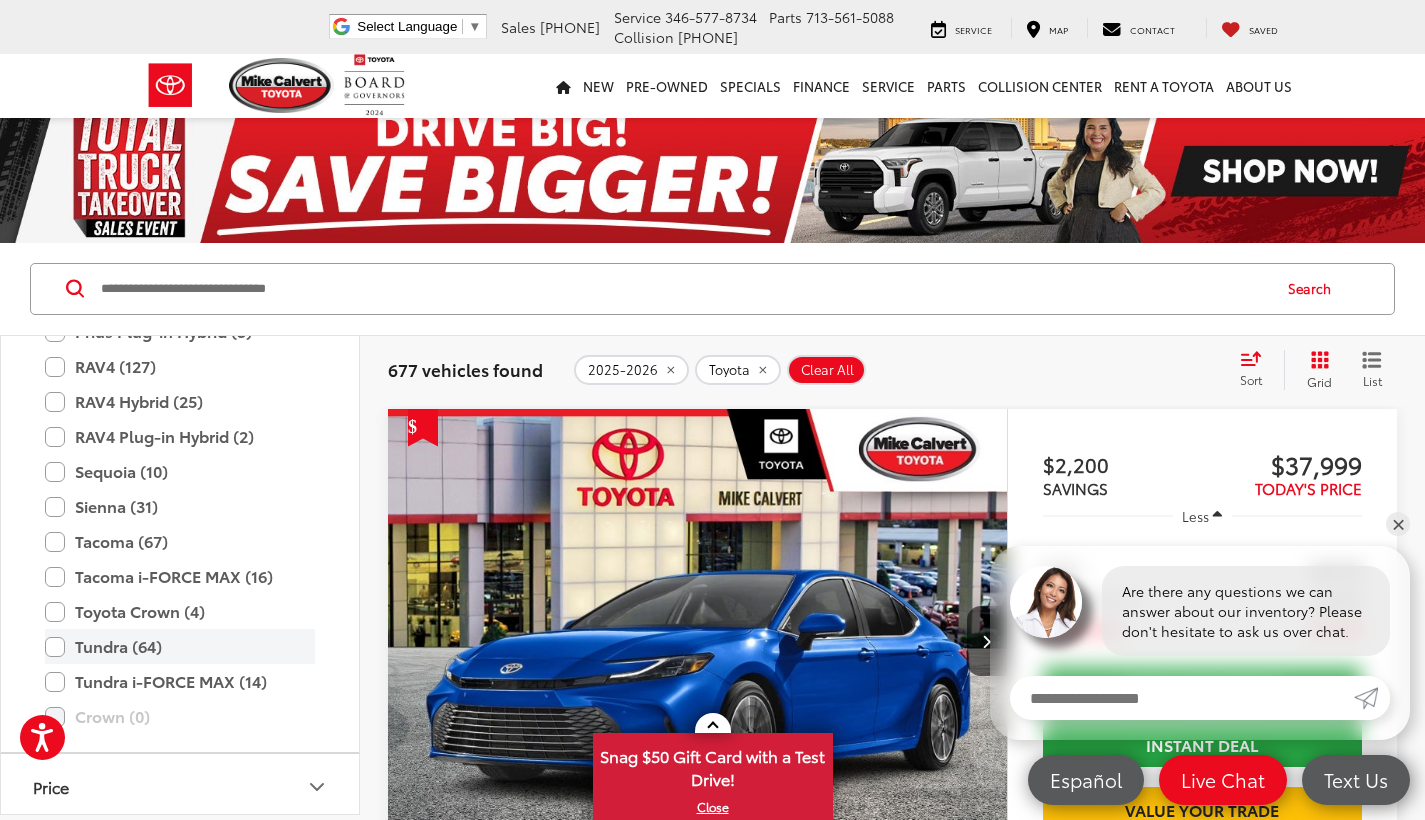 click on "Tundra (64)" at bounding box center (180, 646) 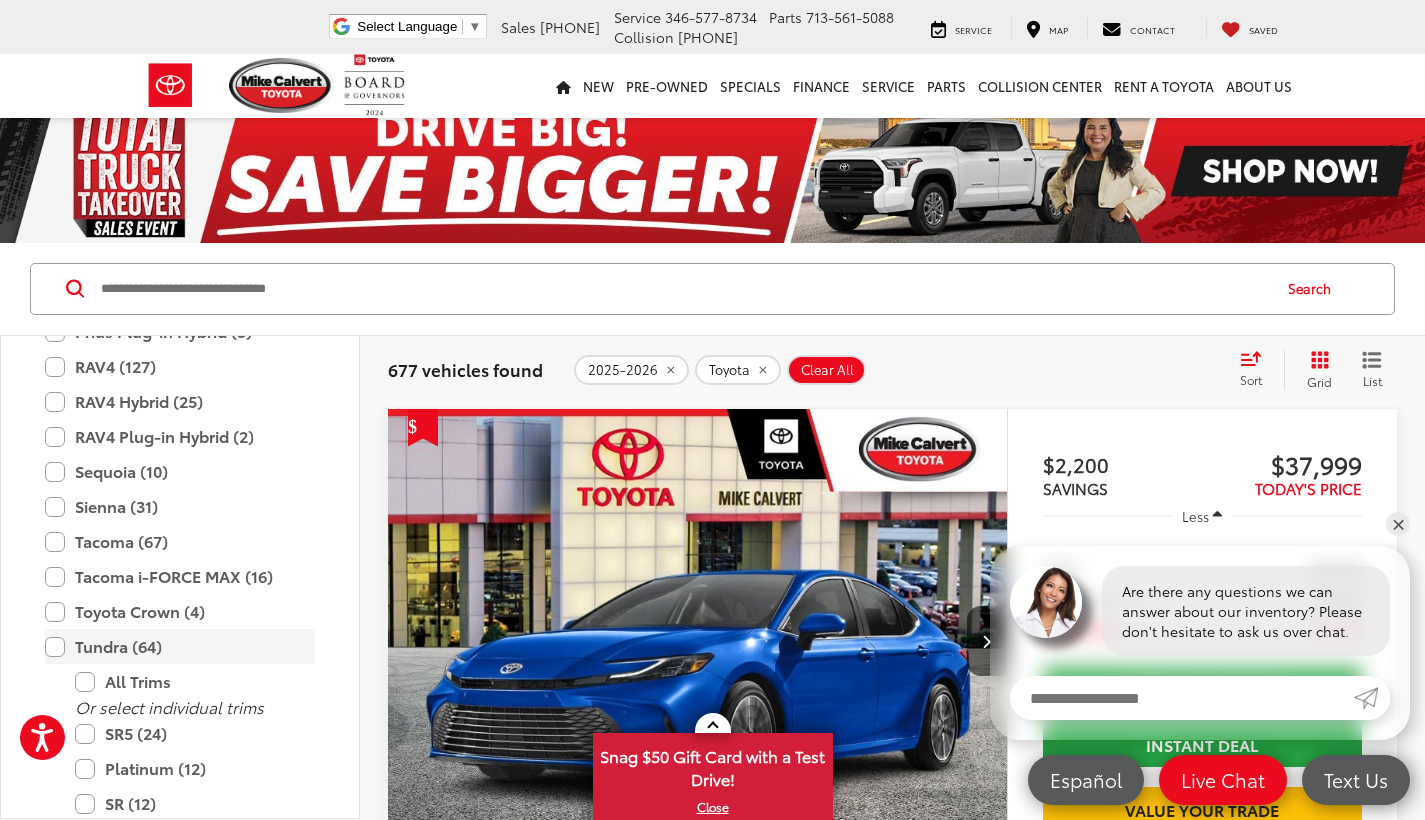 scroll, scrollTop: 61, scrollLeft: 0, axis: vertical 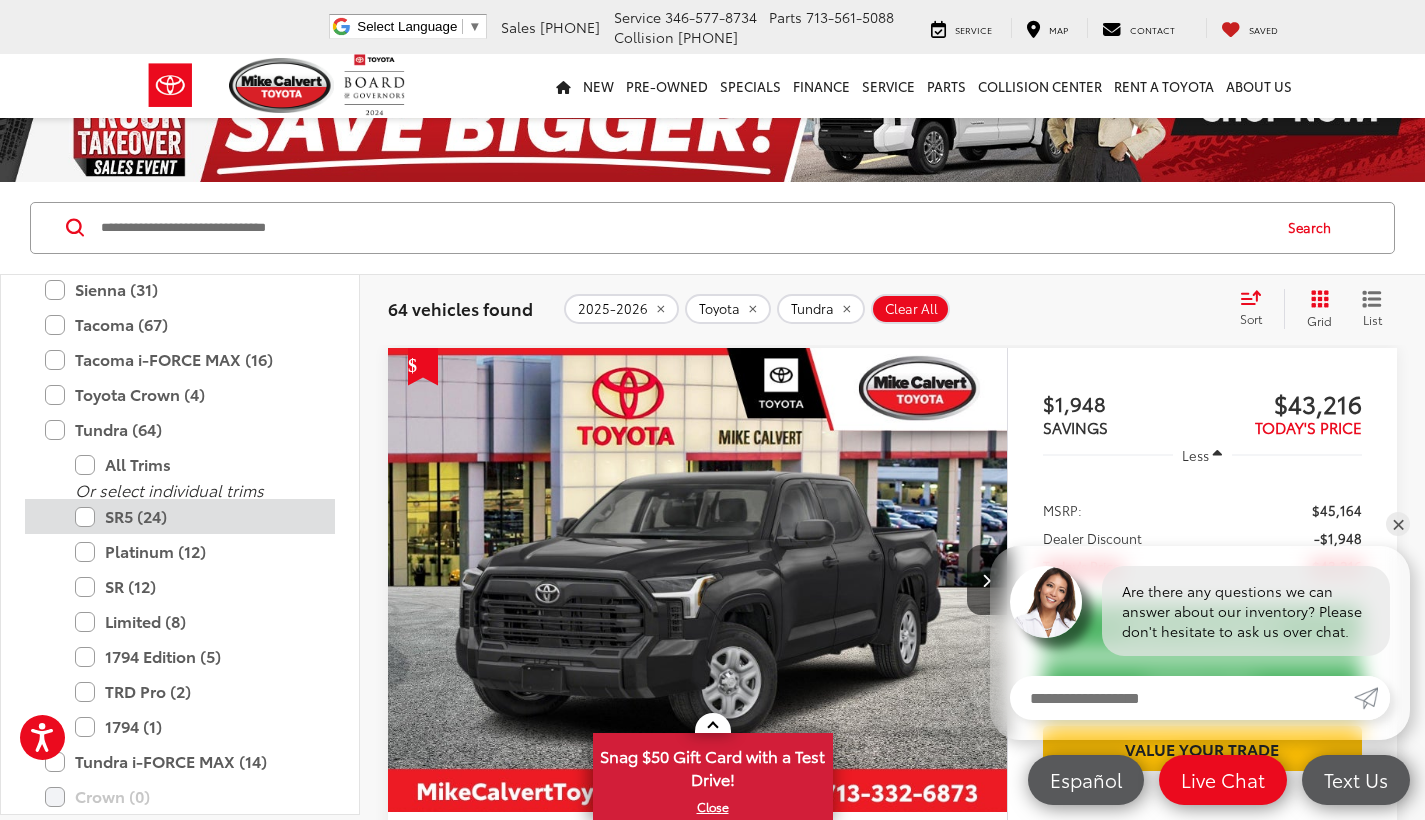 click on "SR5 (24)" at bounding box center [195, 516] 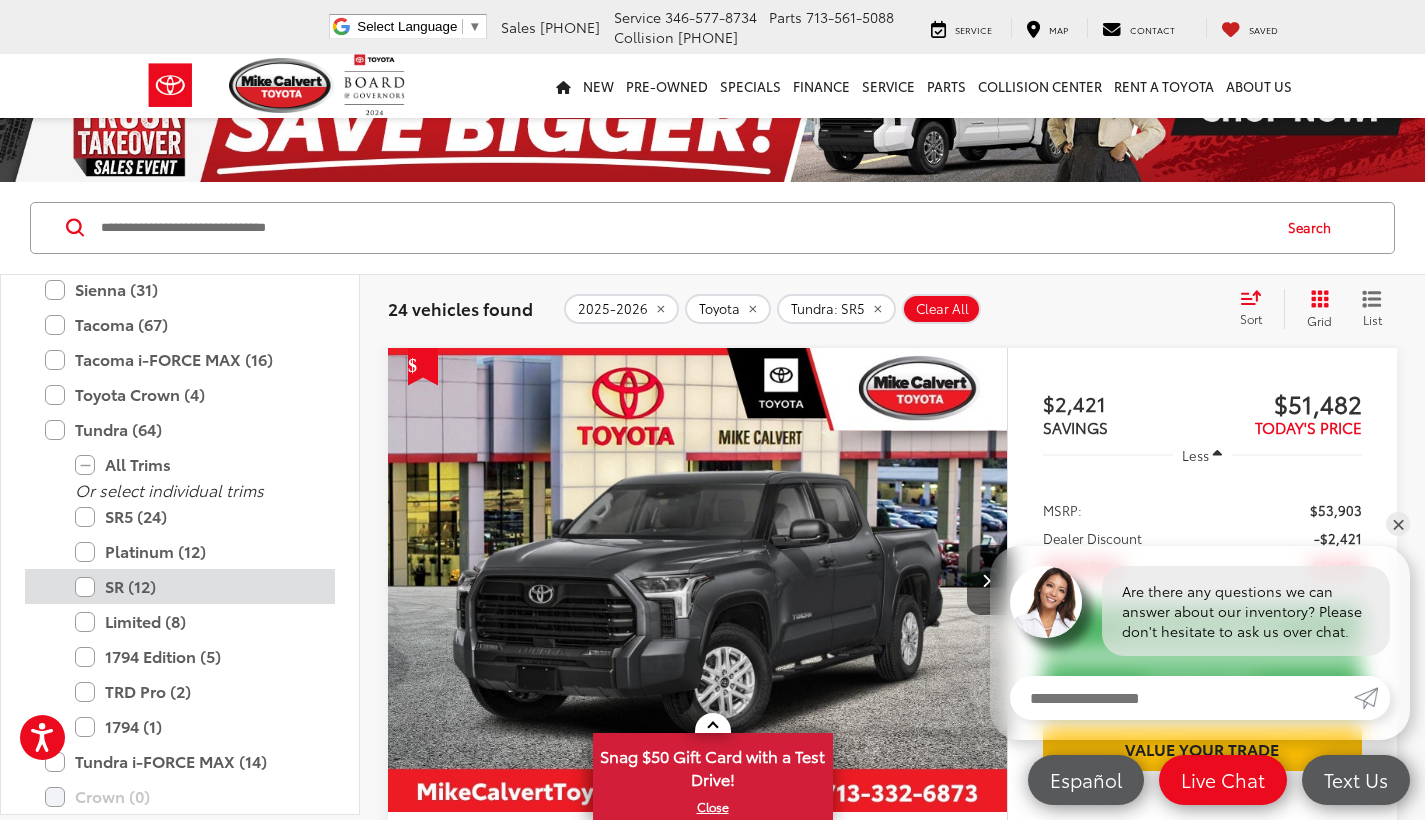 click on "SR (12)" at bounding box center [195, 586] 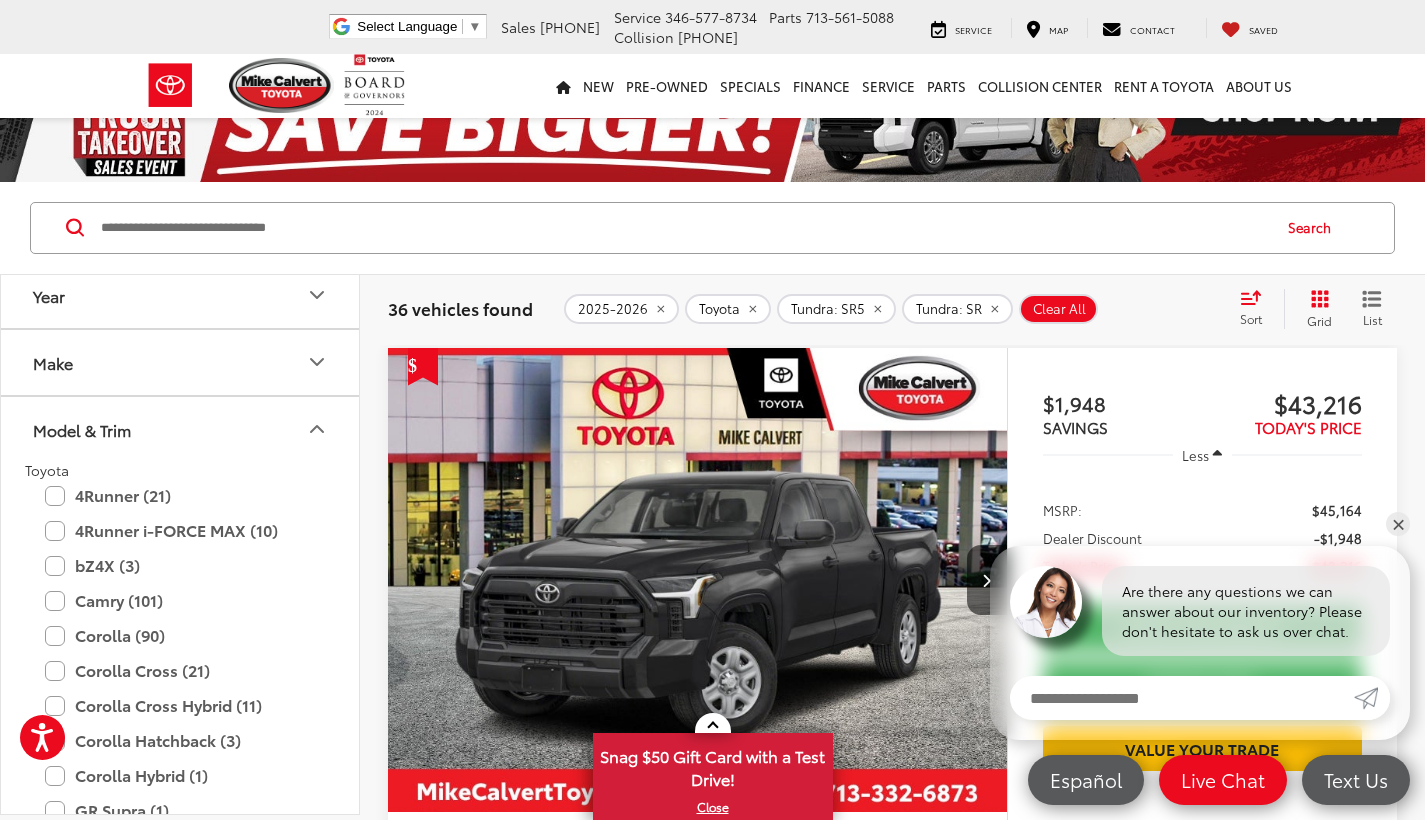 scroll, scrollTop: 0, scrollLeft: 0, axis: both 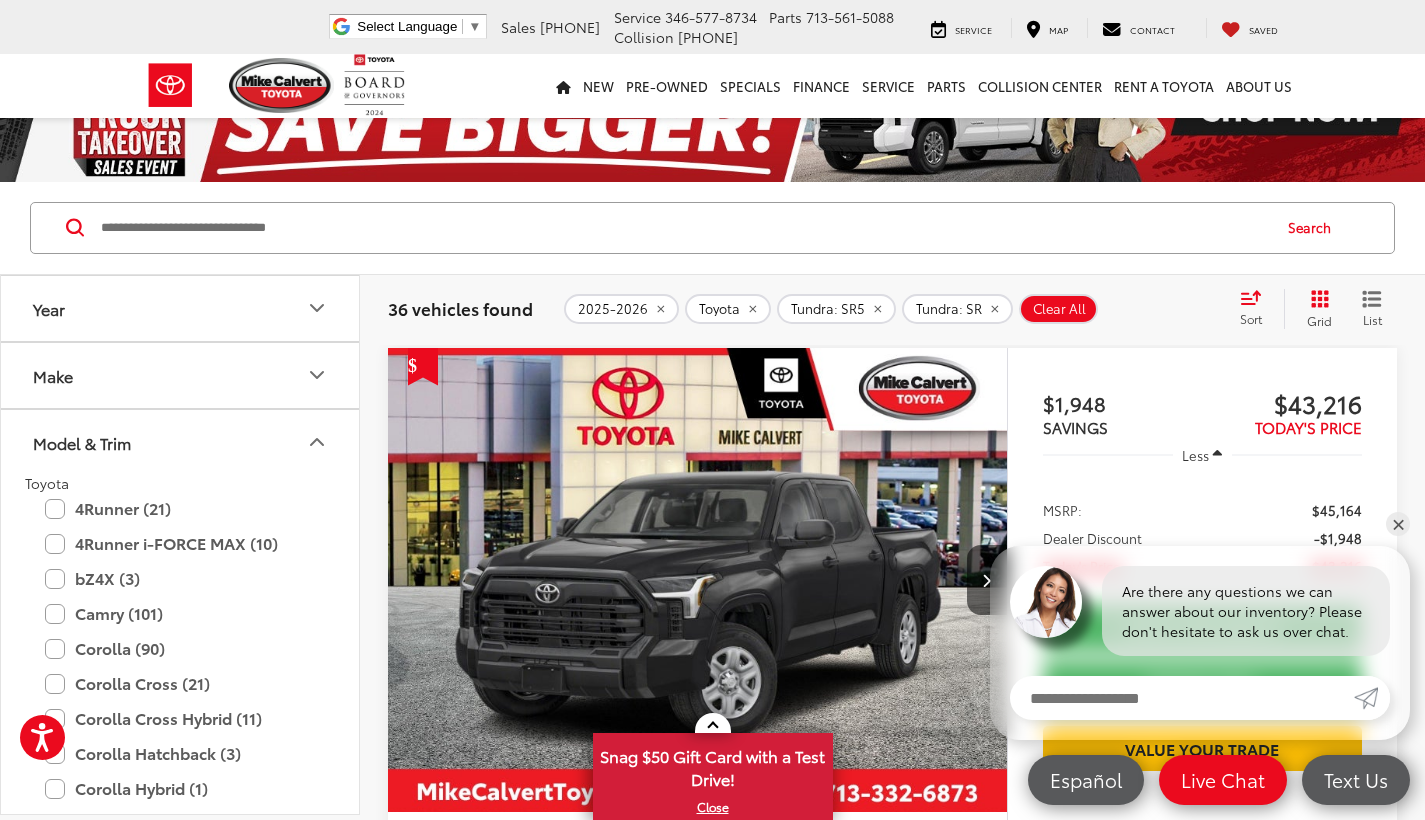 click 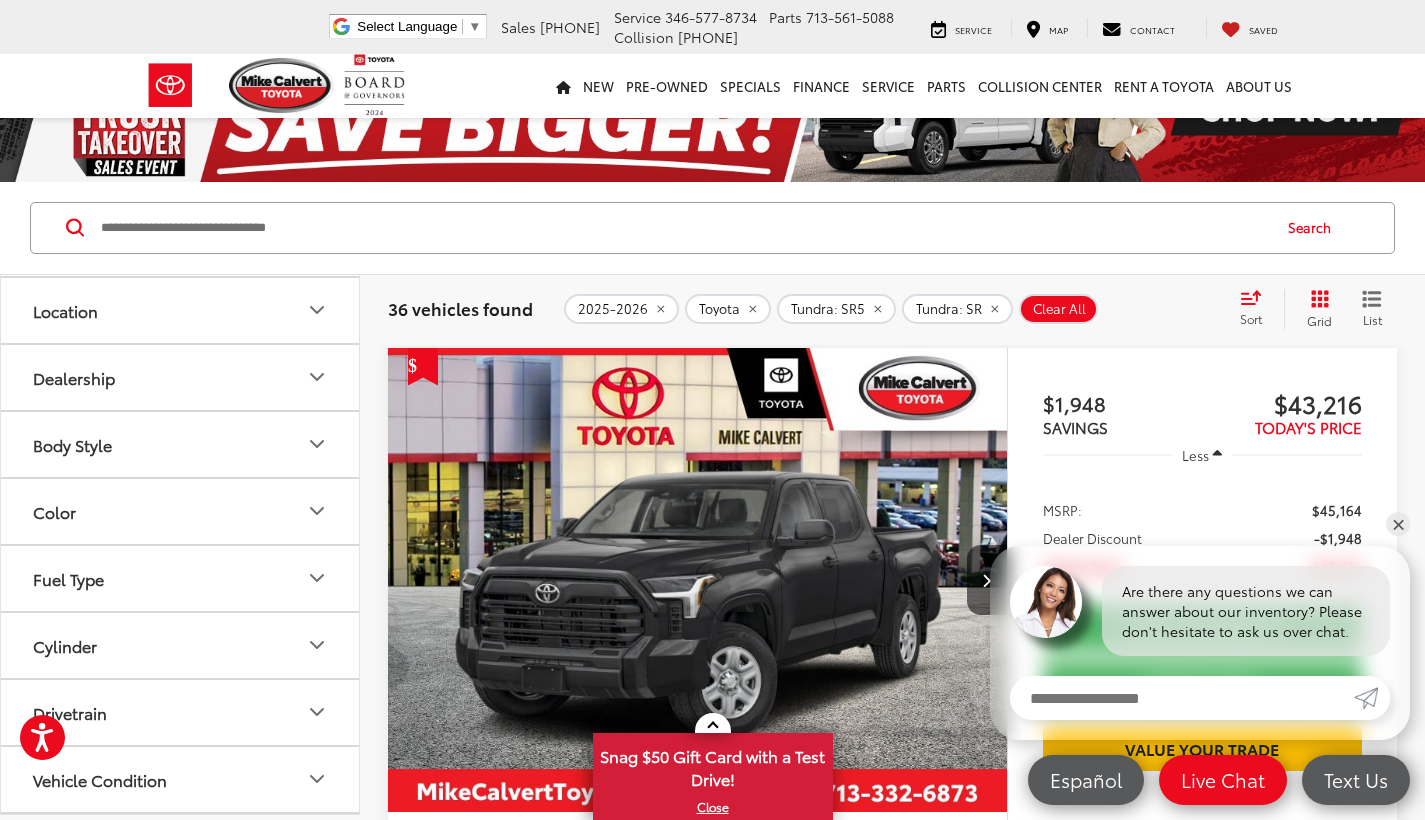 scroll, scrollTop: 297, scrollLeft: 0, axis: vertical 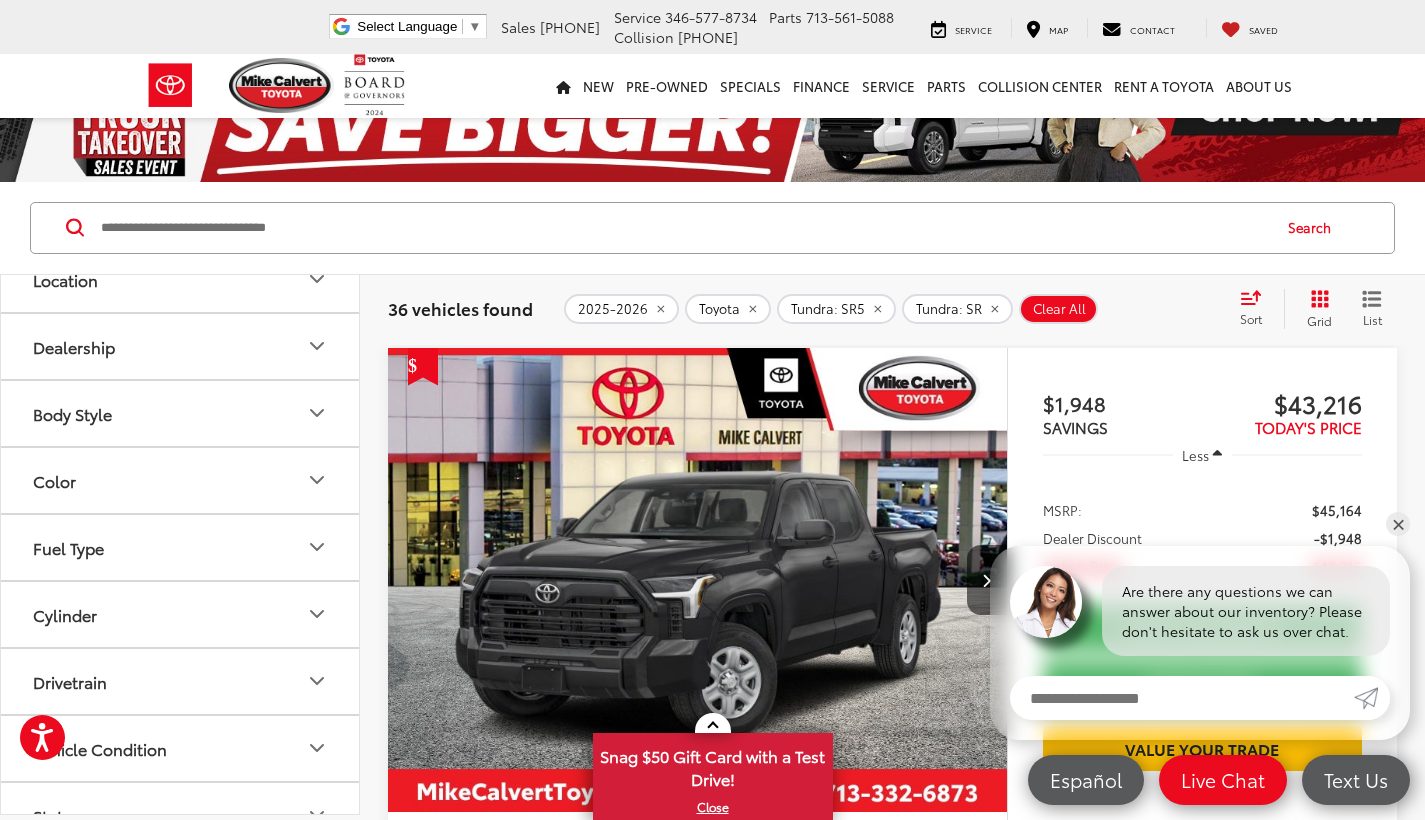 click 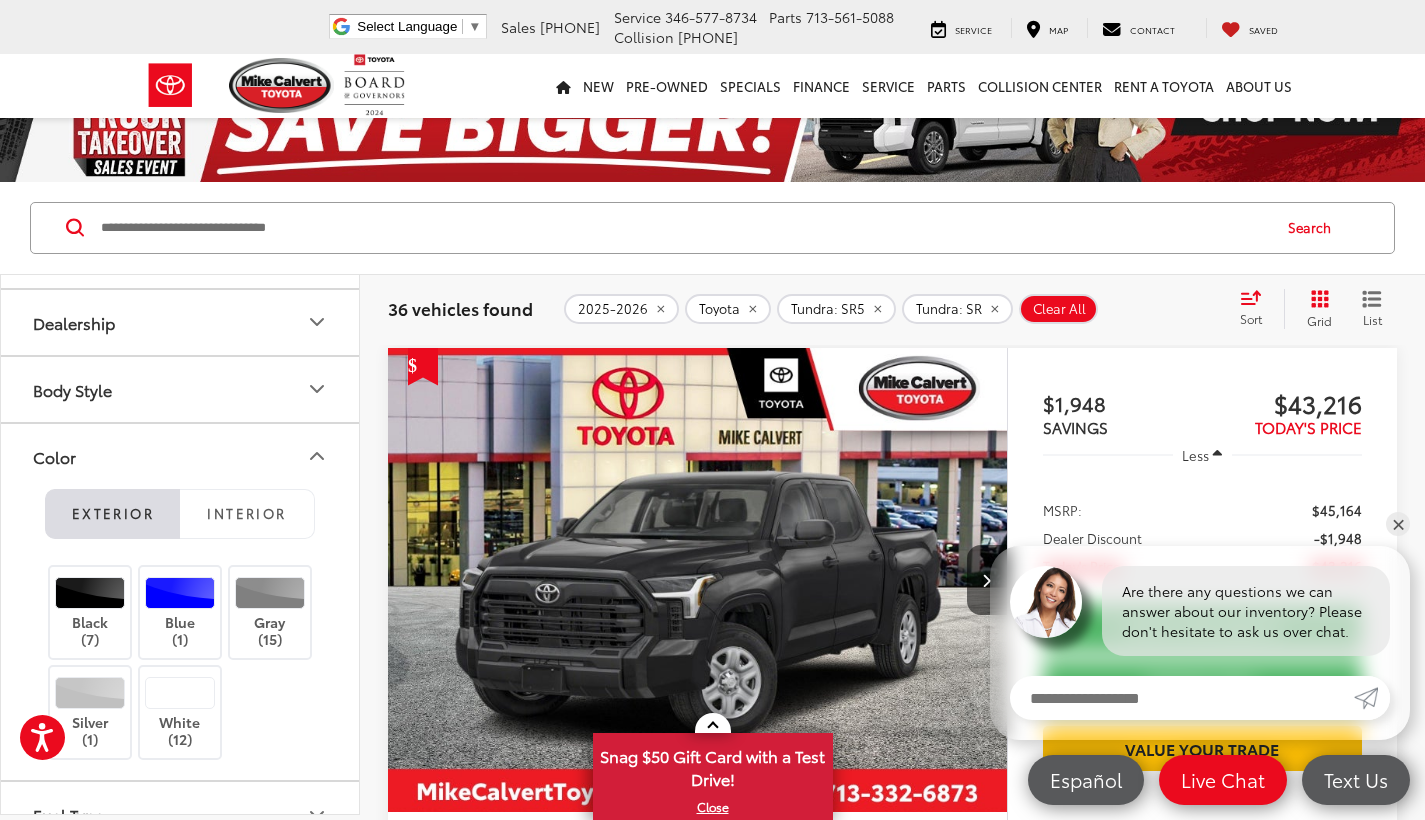 scroll, scrollTop: 394, scrollLeft: 0, axis: vertical 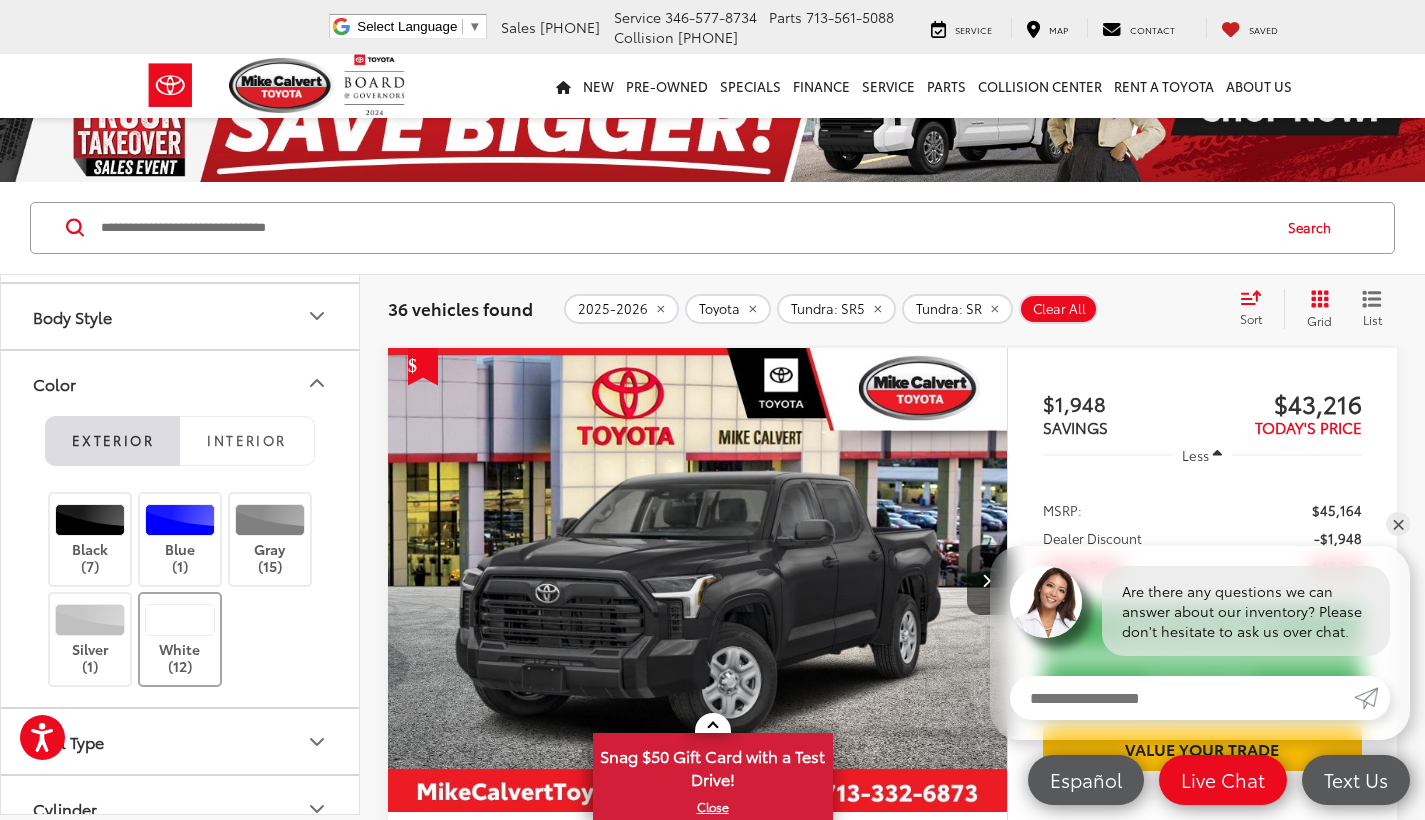click at bounding box center [180, 620] 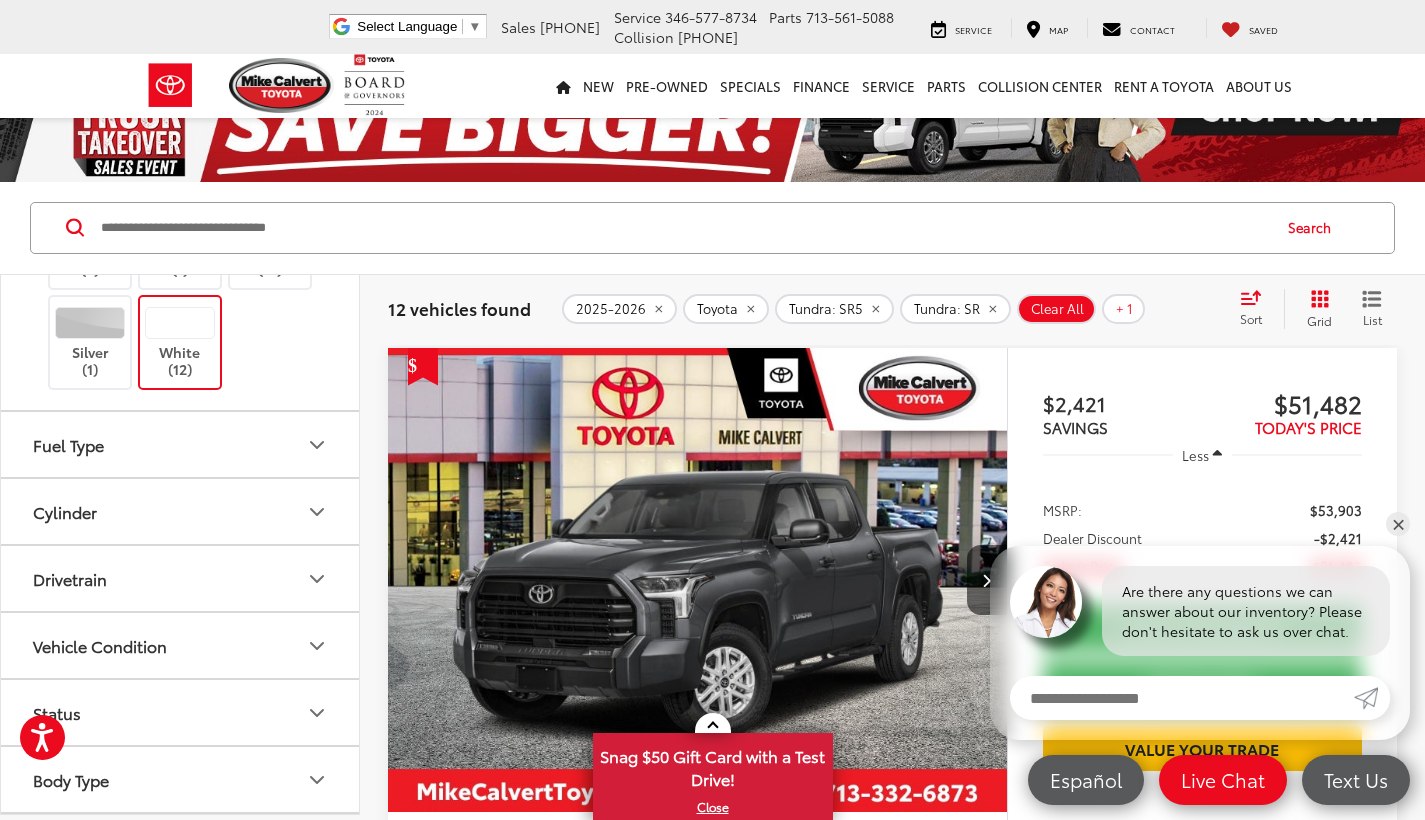 scroll, scrollTop: 755, scrollLeft: 0, axis: vertical 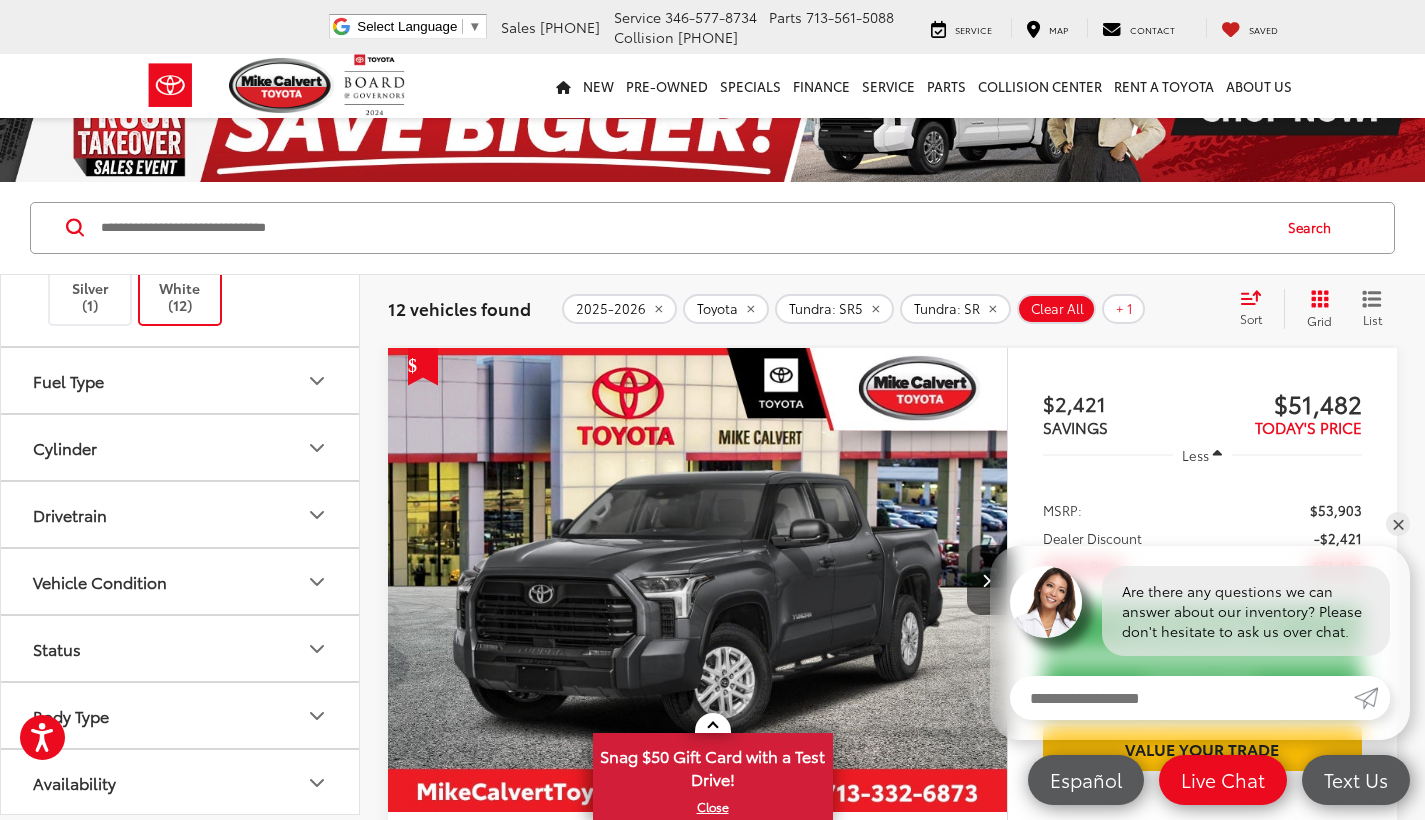 click 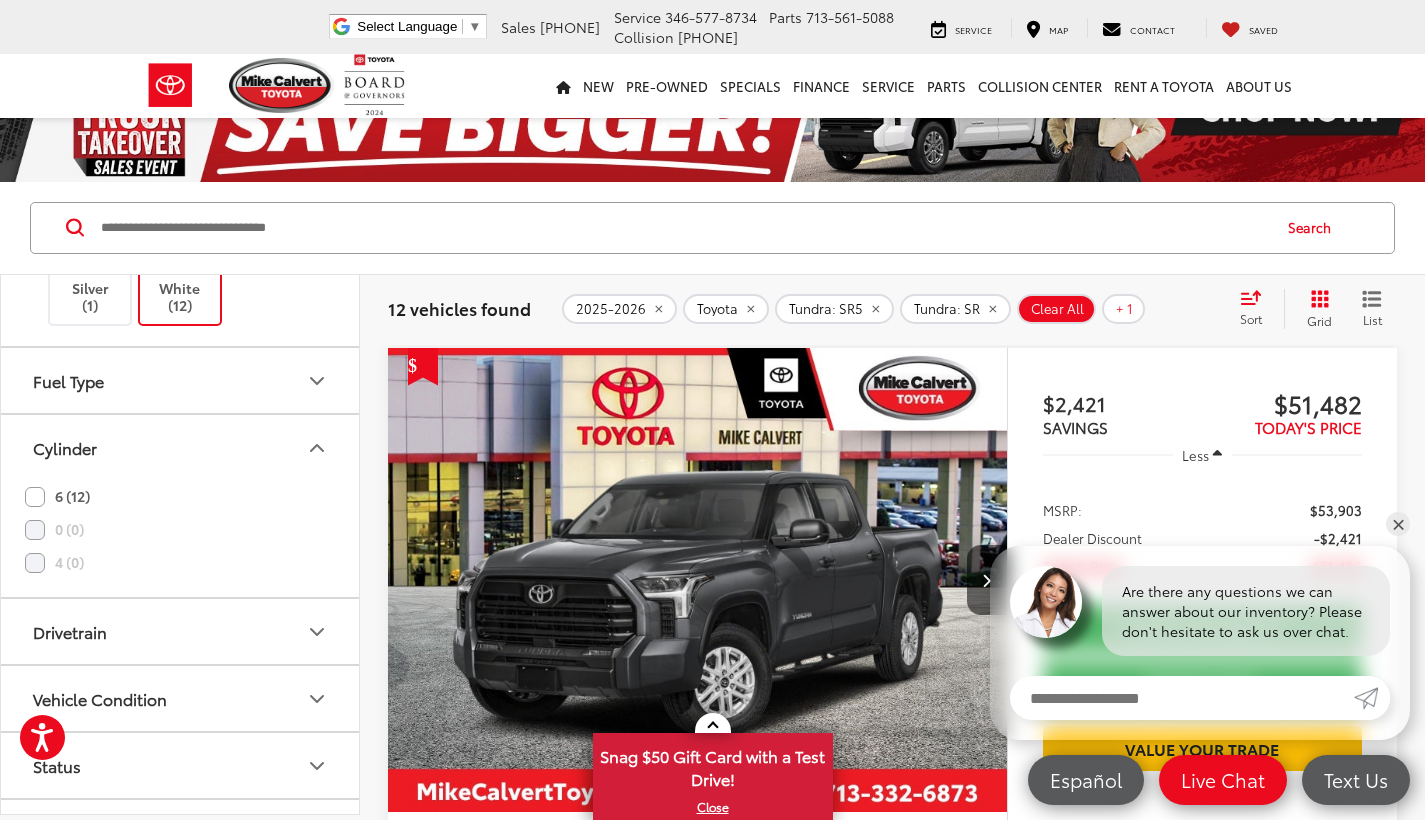 click 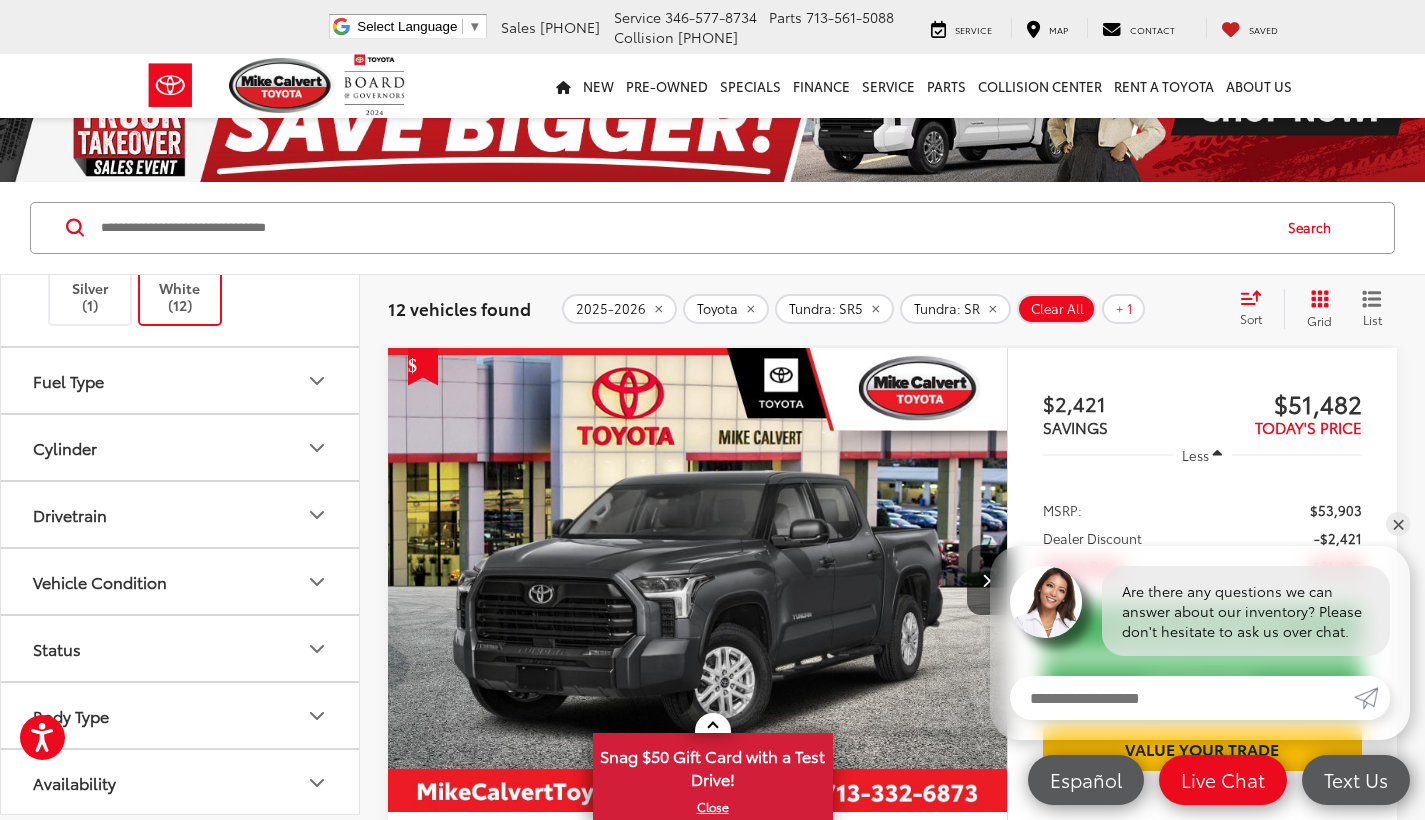click 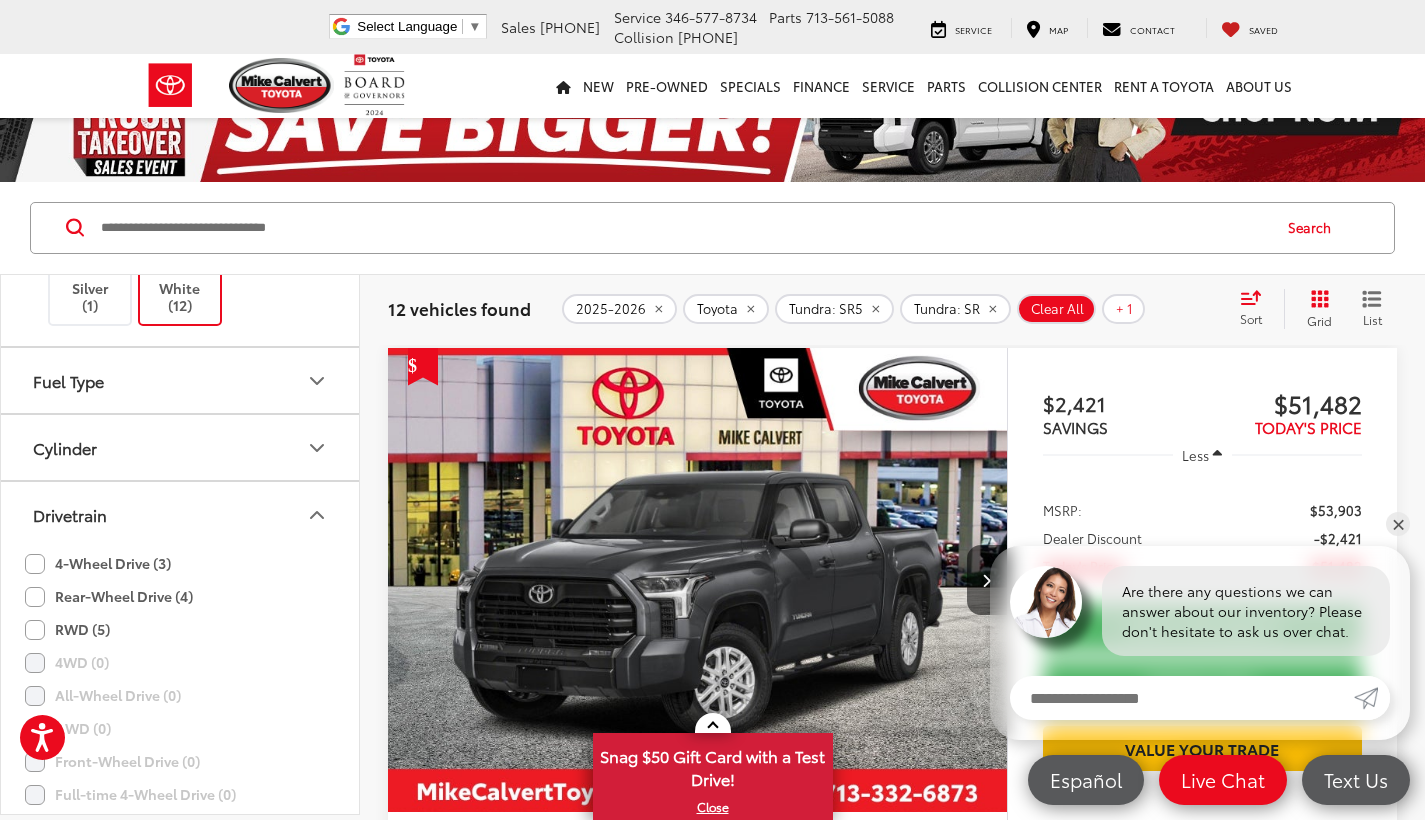 click on "Rear-Wheel Drive (4)" 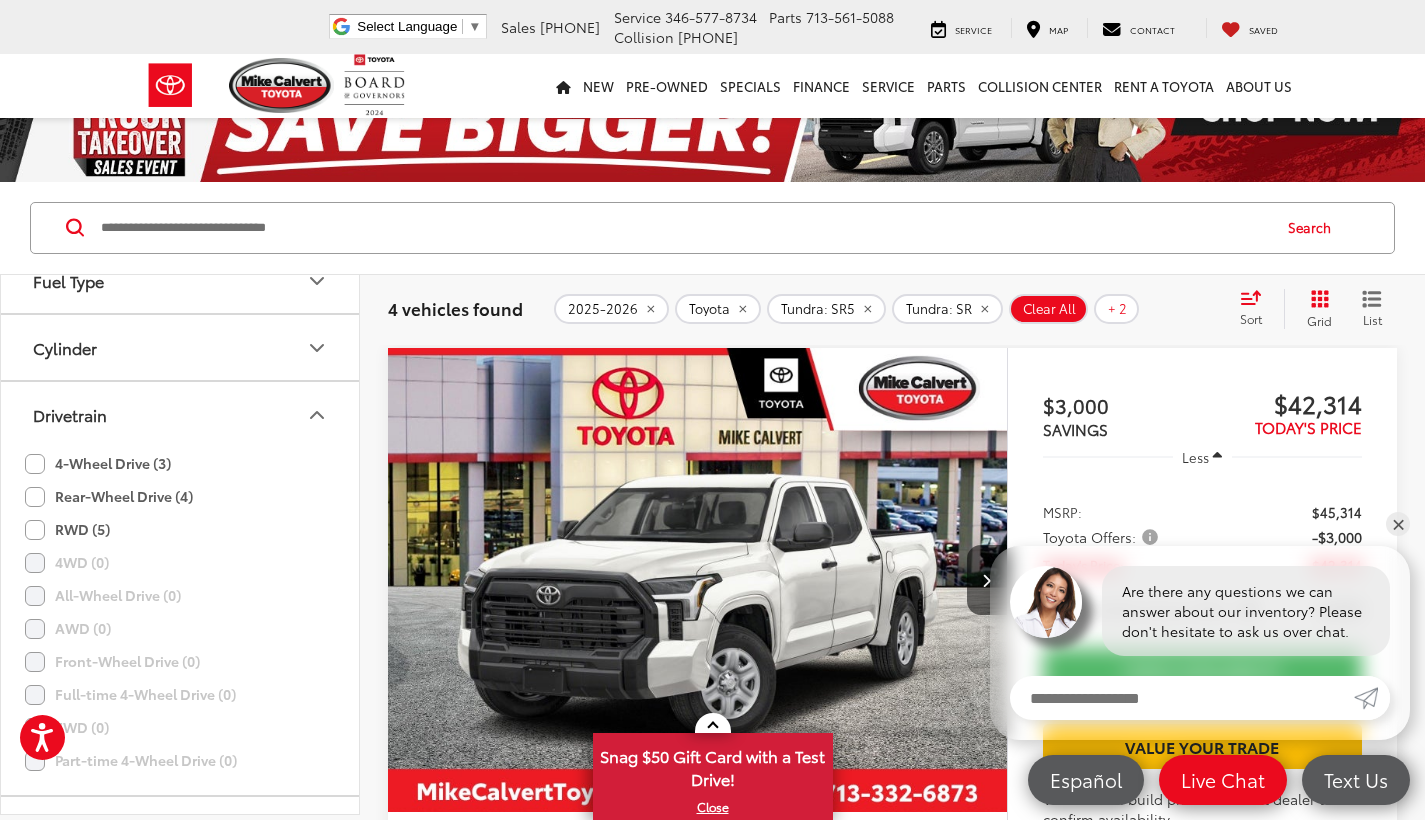 click on "RWD (5)" 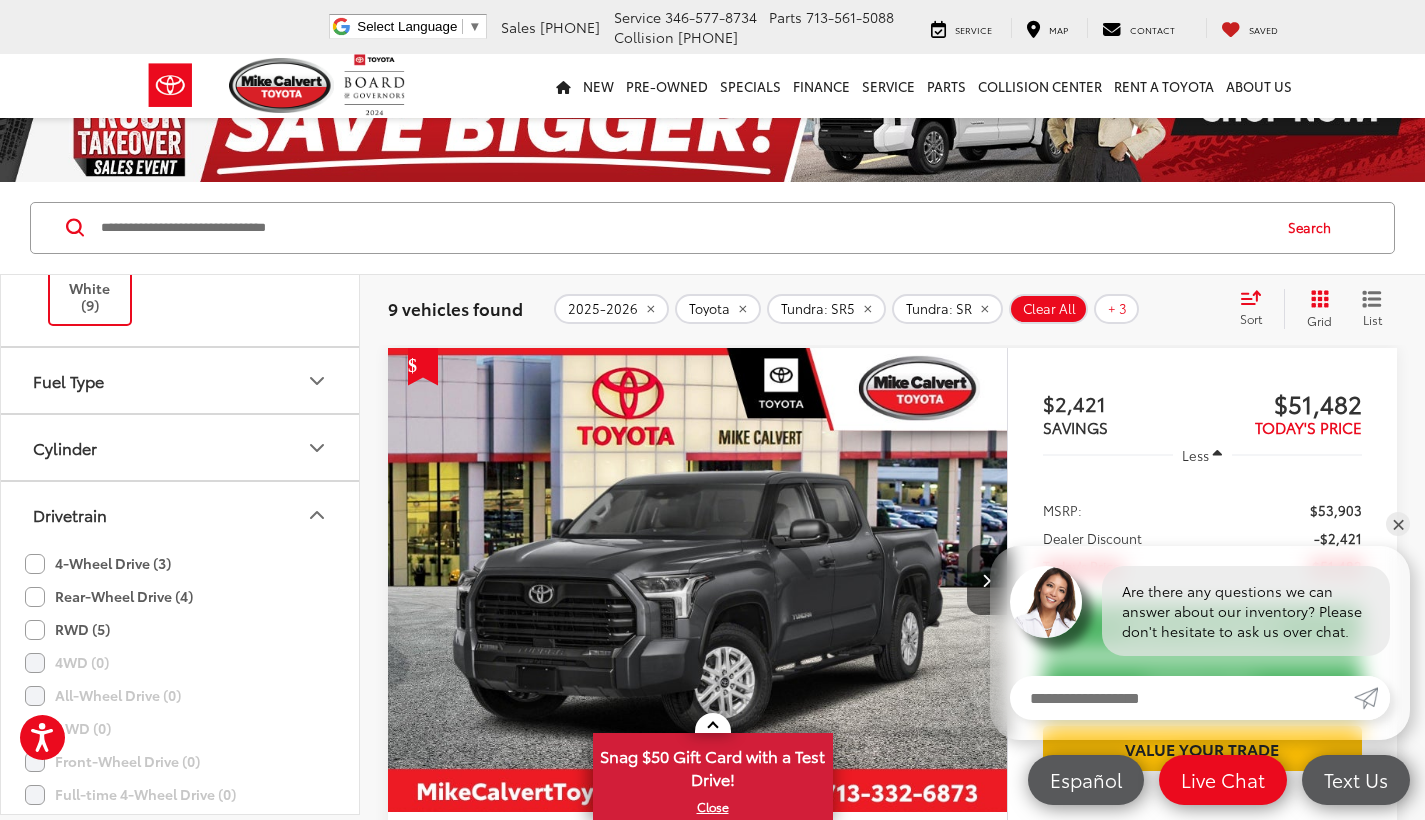 click 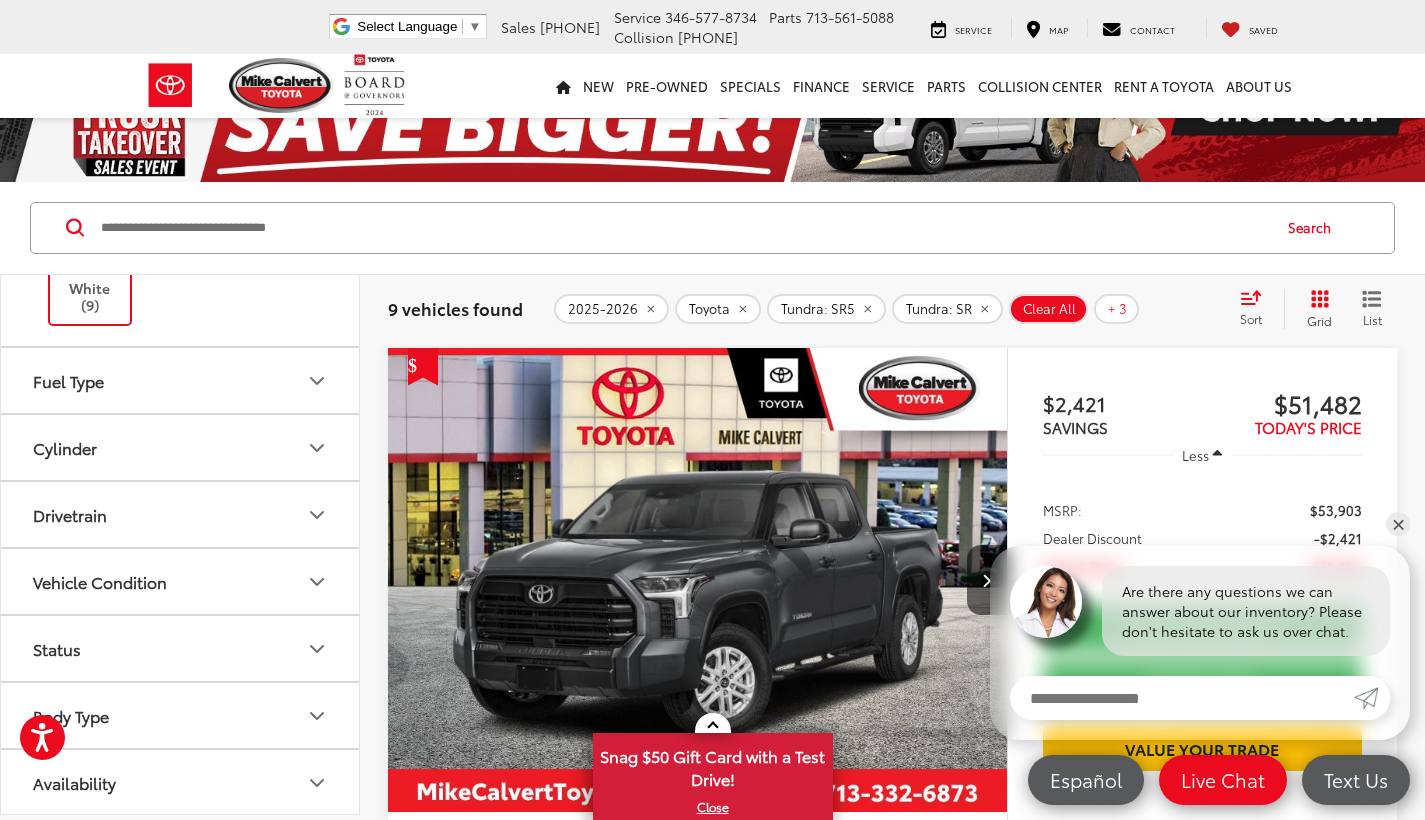 scroll, scrollTop: 821, scrollLeft: 0, axis: vertical 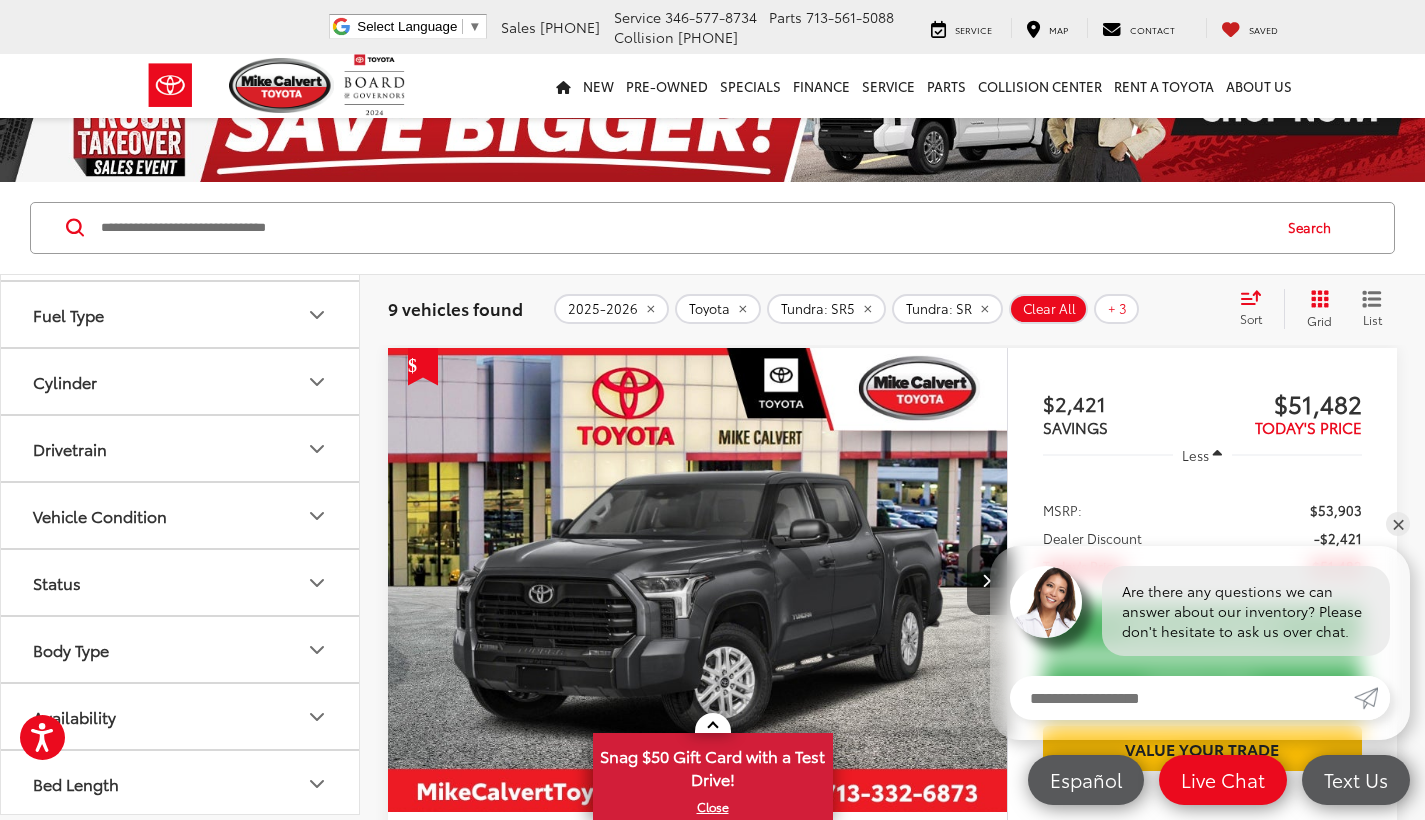 click 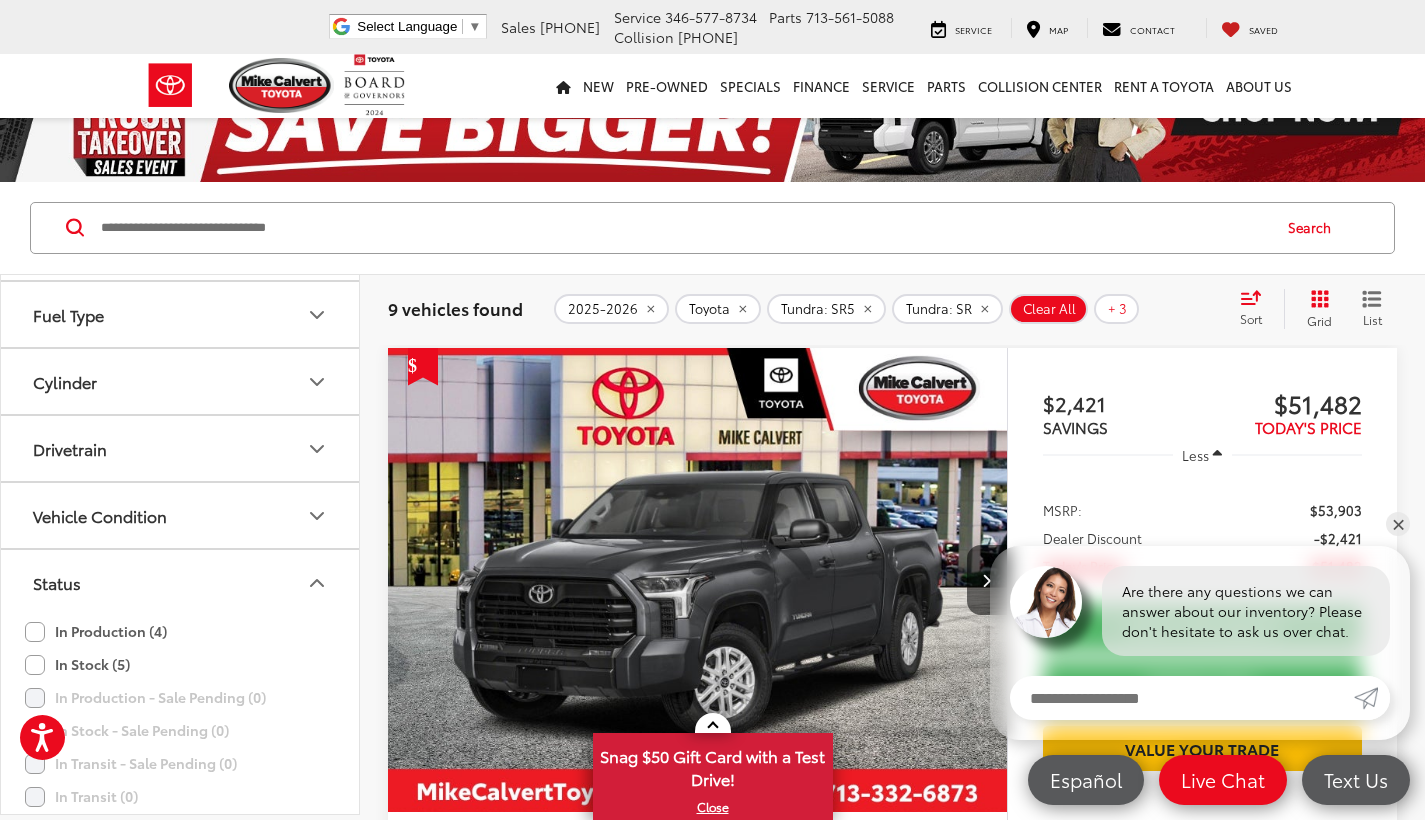 click on "In Production (4)" 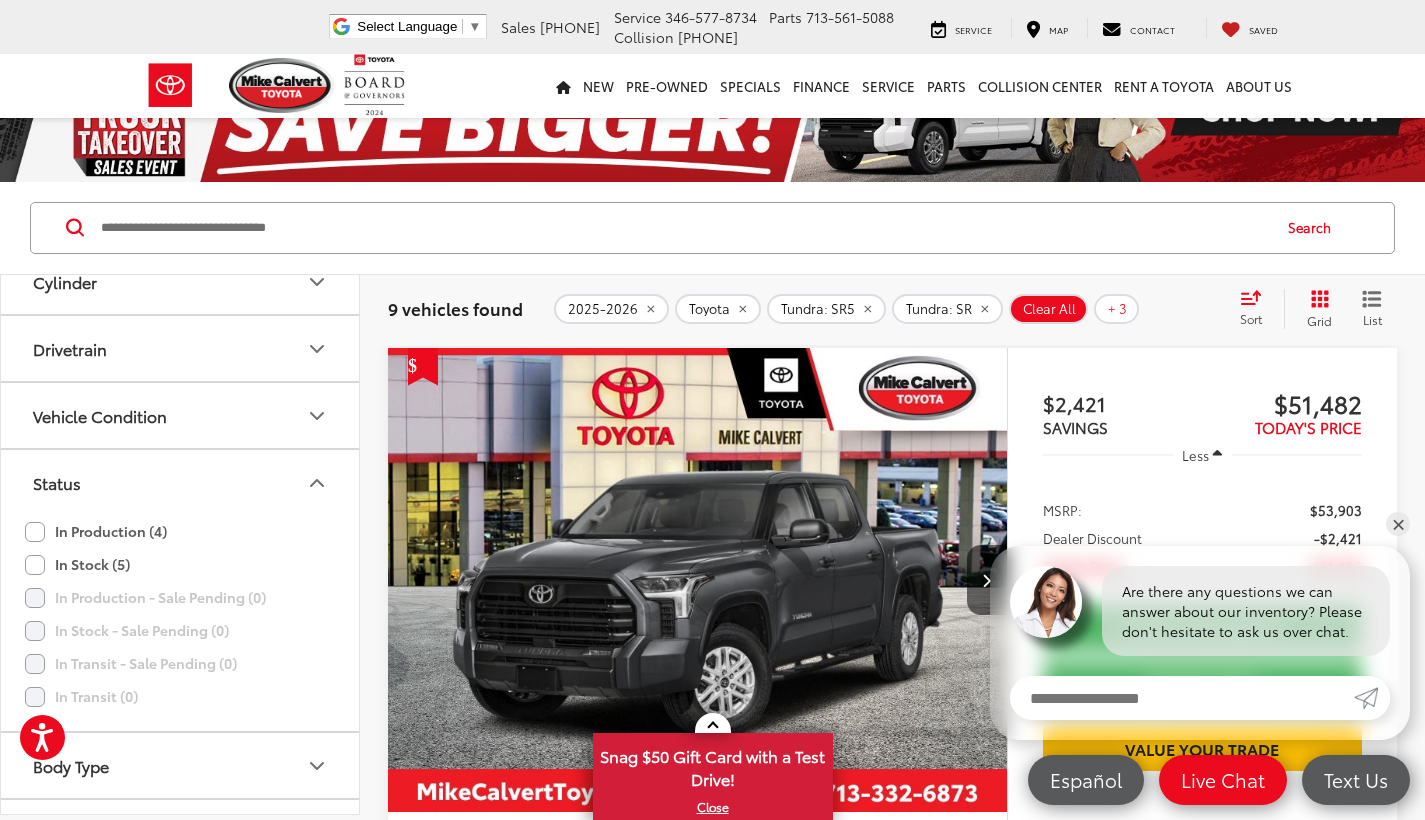 click on "In Production (4) In Stock (5) In Production - Sale Pending (0) In Stock - Sale Pending (0) In Transit - Sale Pending (0) In Transit (0)" at bounding box center [180, 614] 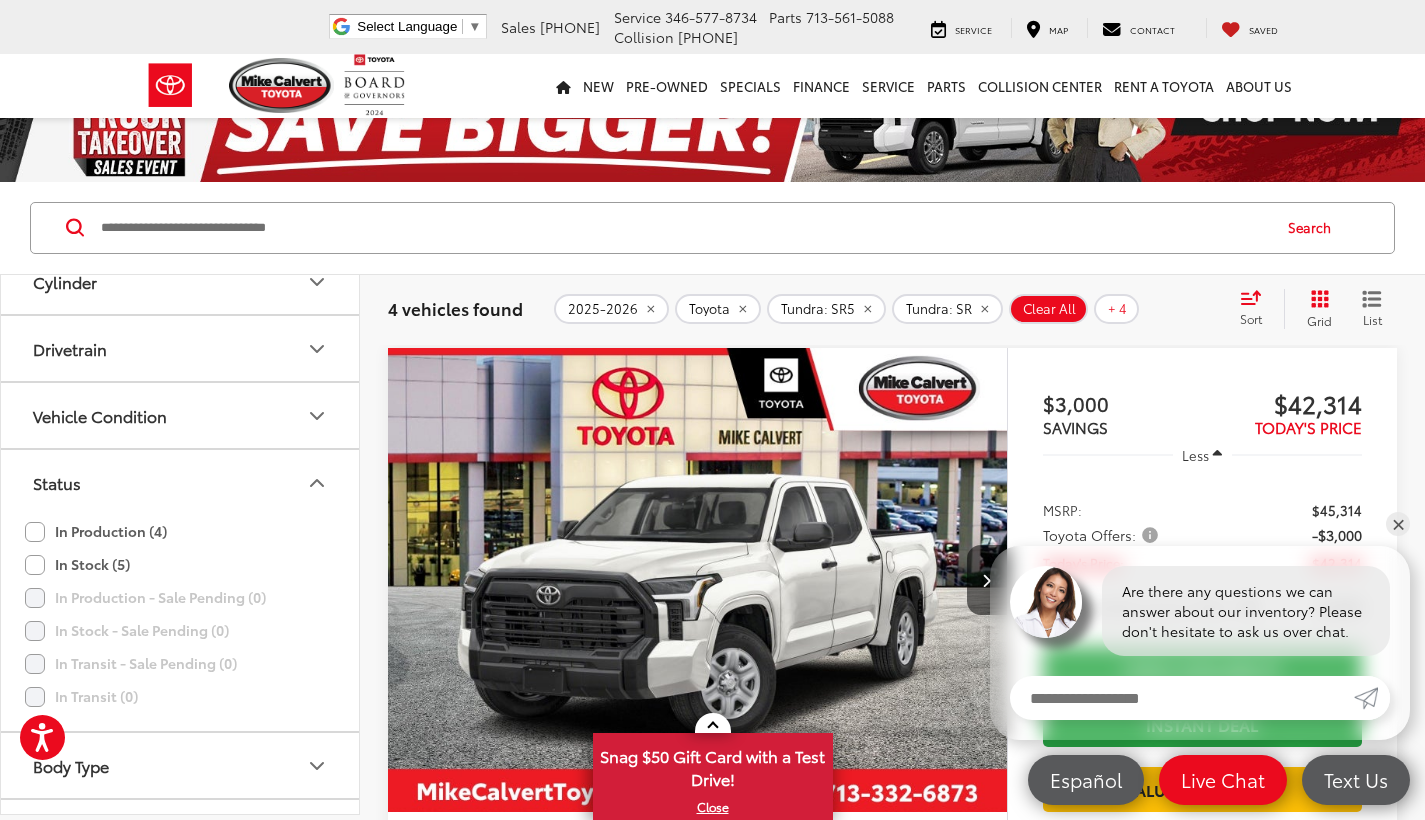click on "In Stock (5)" 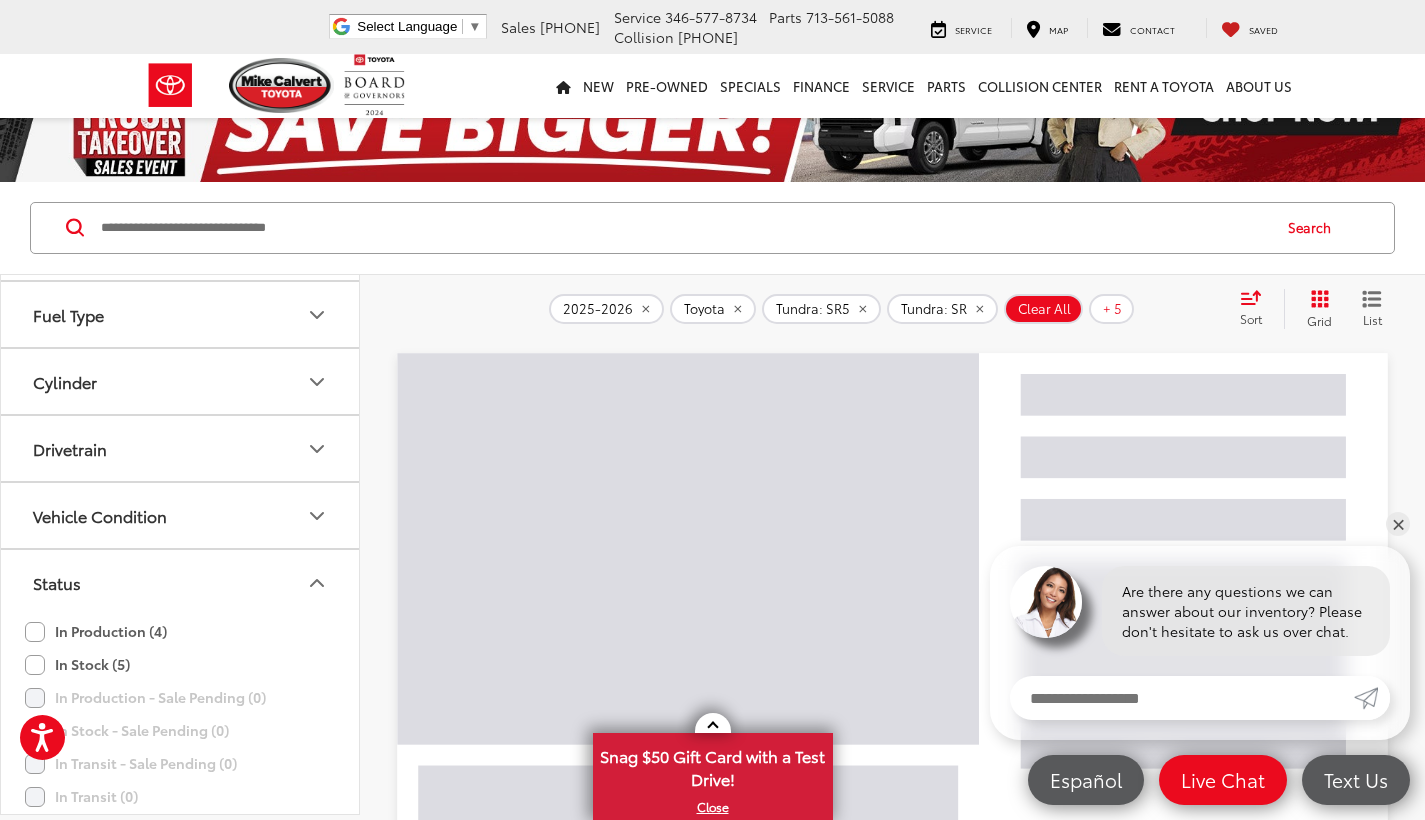 click 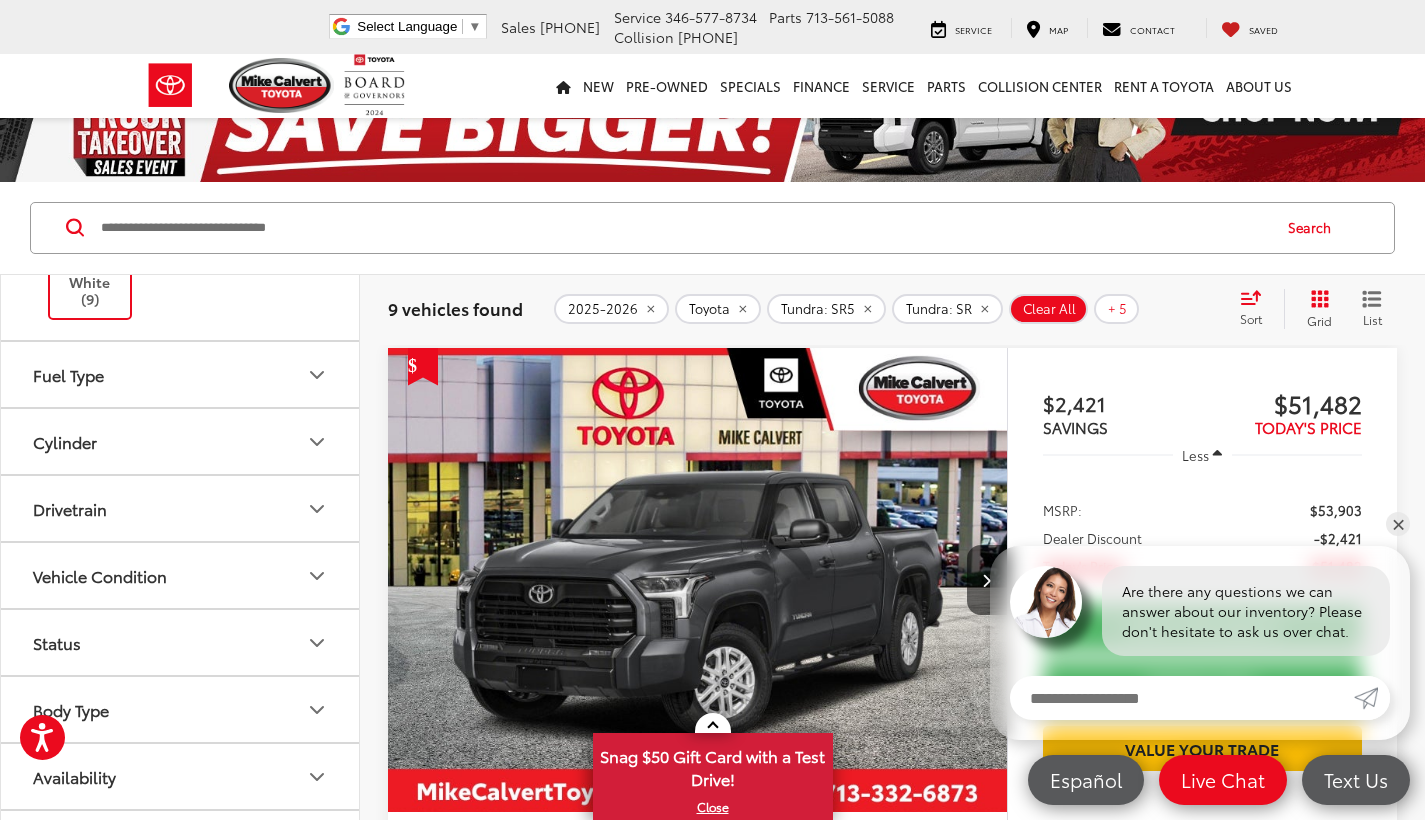scroll, scrollTop: 333, scrollLeft: 0, axis: vertical 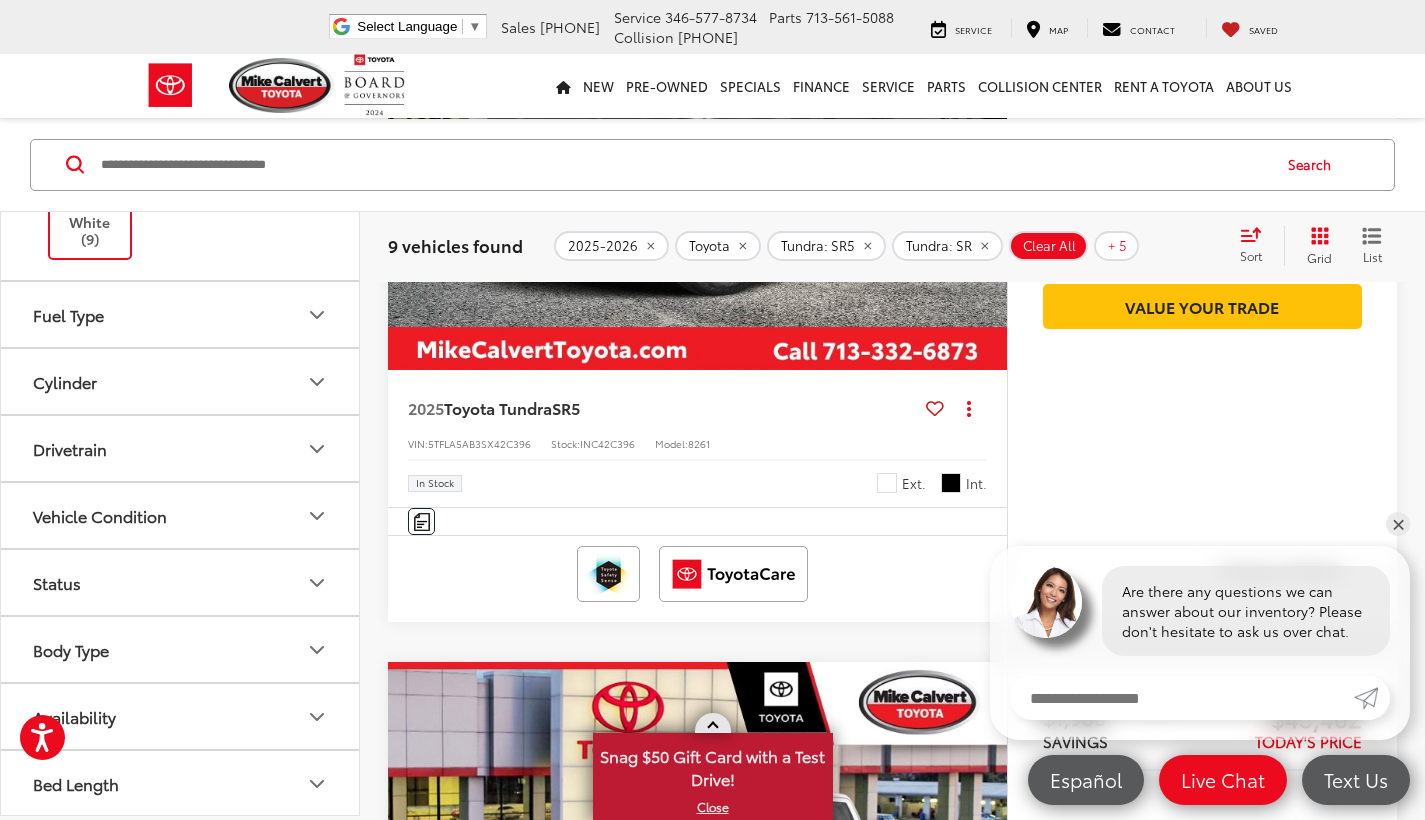 click on "X" at bounding box center (713, 807) 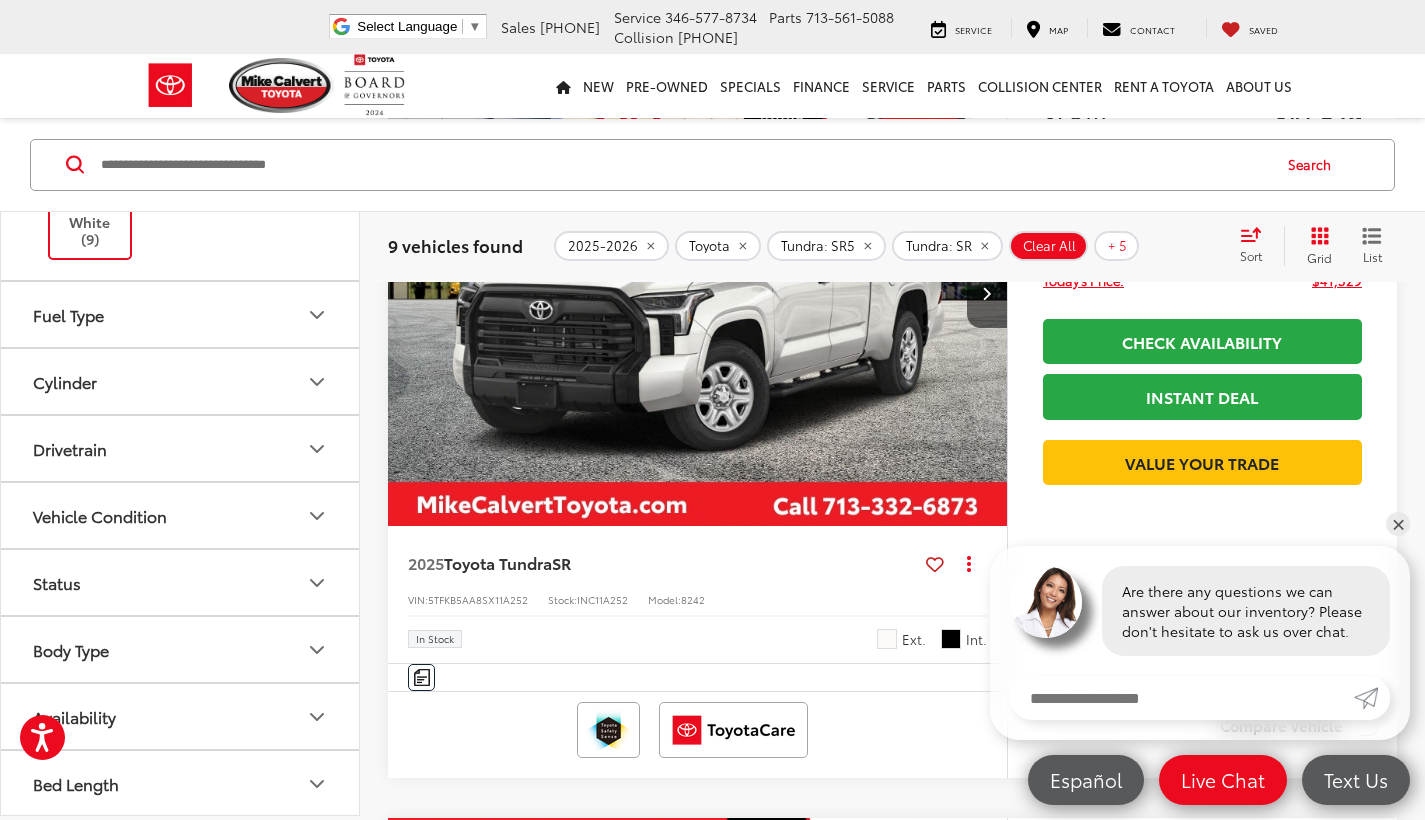 scroll, scrollTop: 1865, scrollLeft: 0, axis: vertical 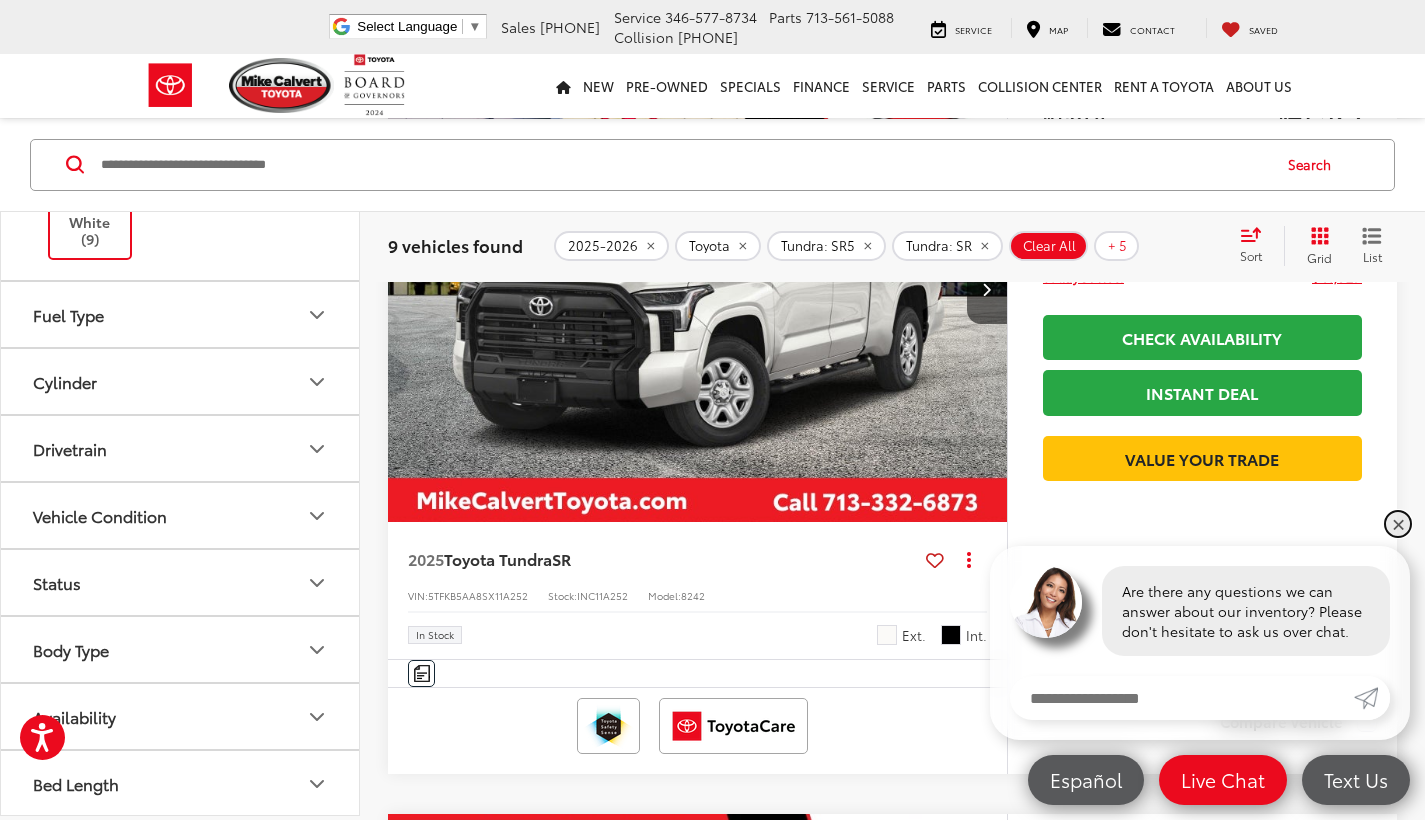 click on "✕" at bounding box center [1398, 524] 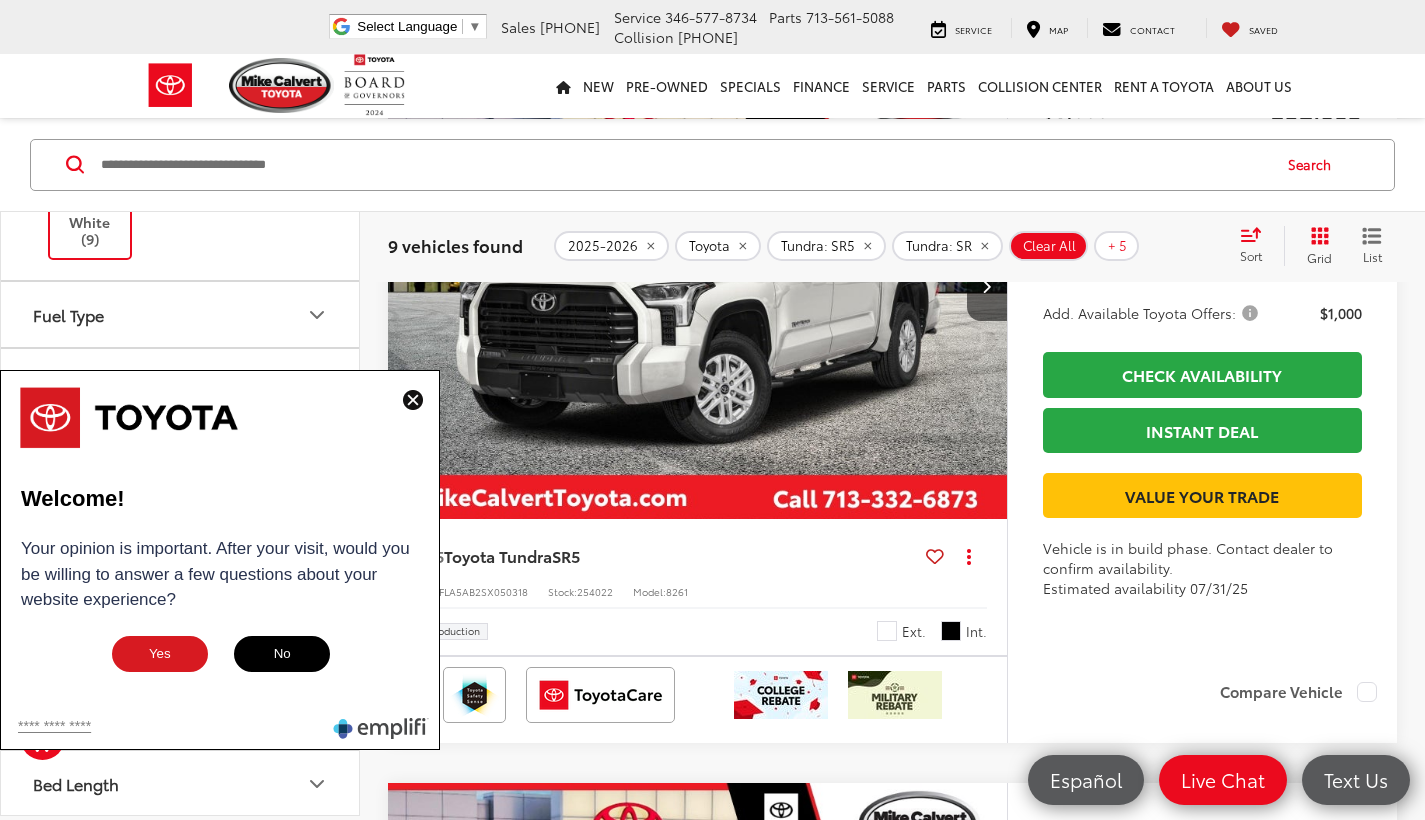 scroll, scrollTop: 5677, scrollLeft: 0, axis: vertical 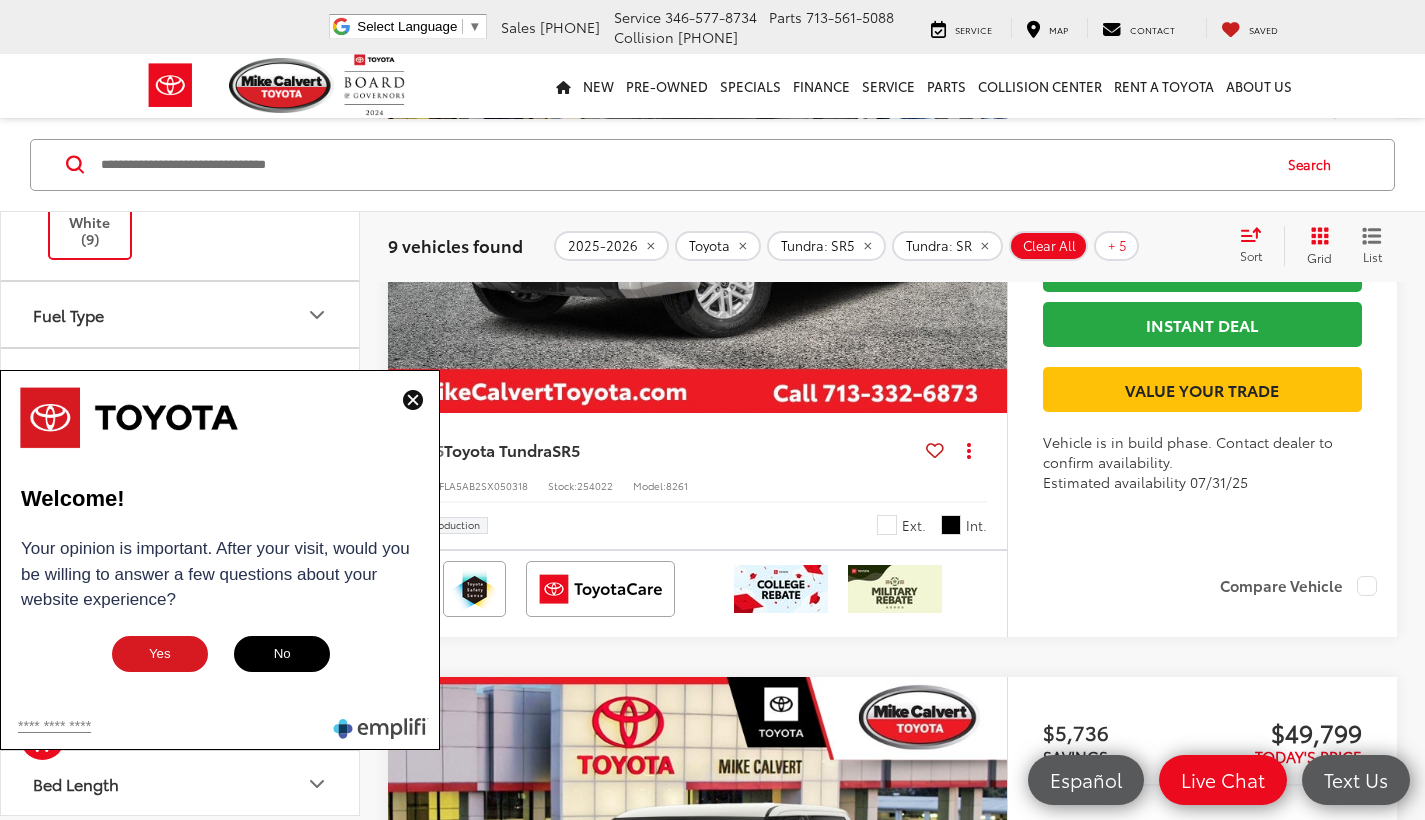 click at bounding box center [413, 400] 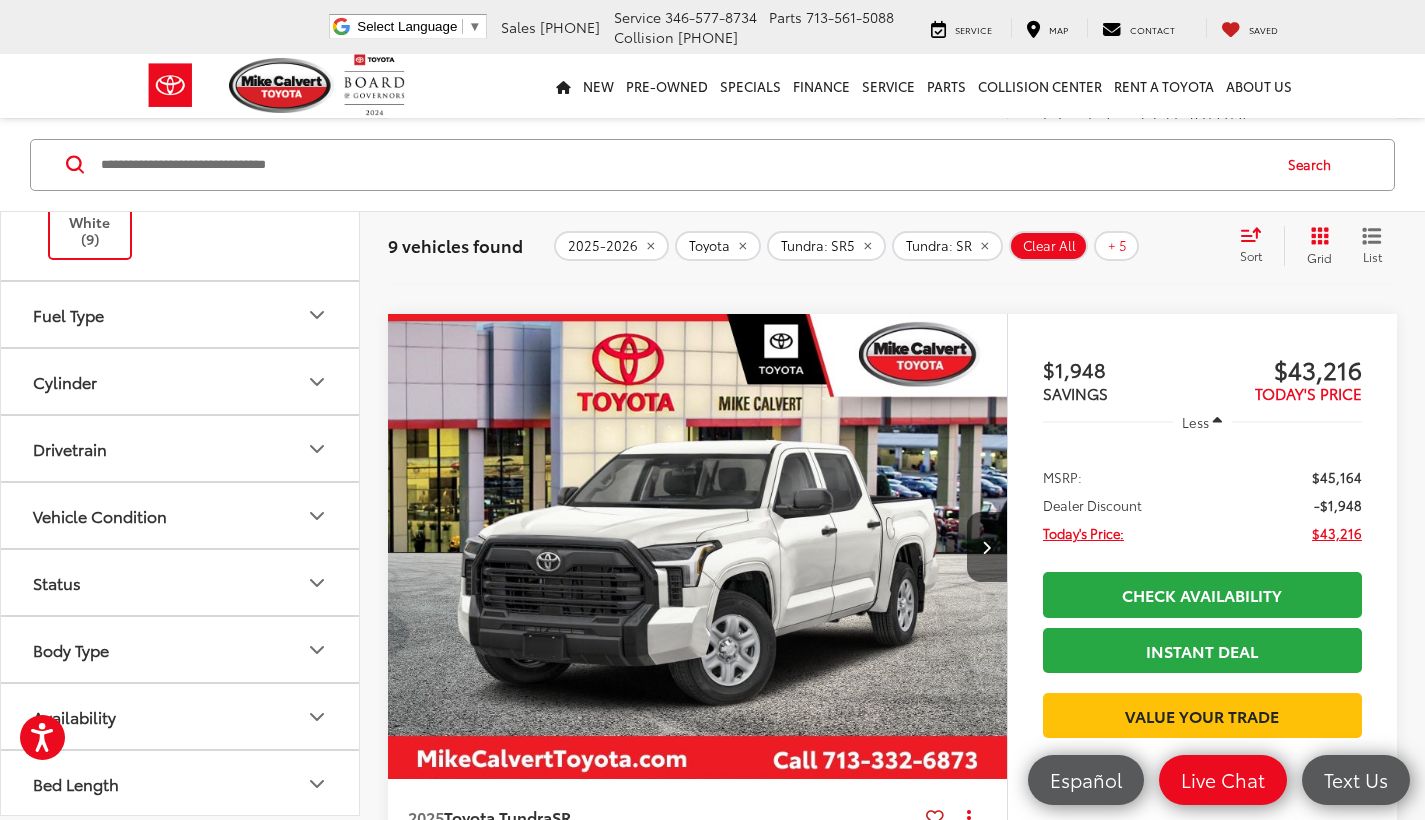 scroll, scrollTop: 3238, scrollLeft: 0, axis: vertical 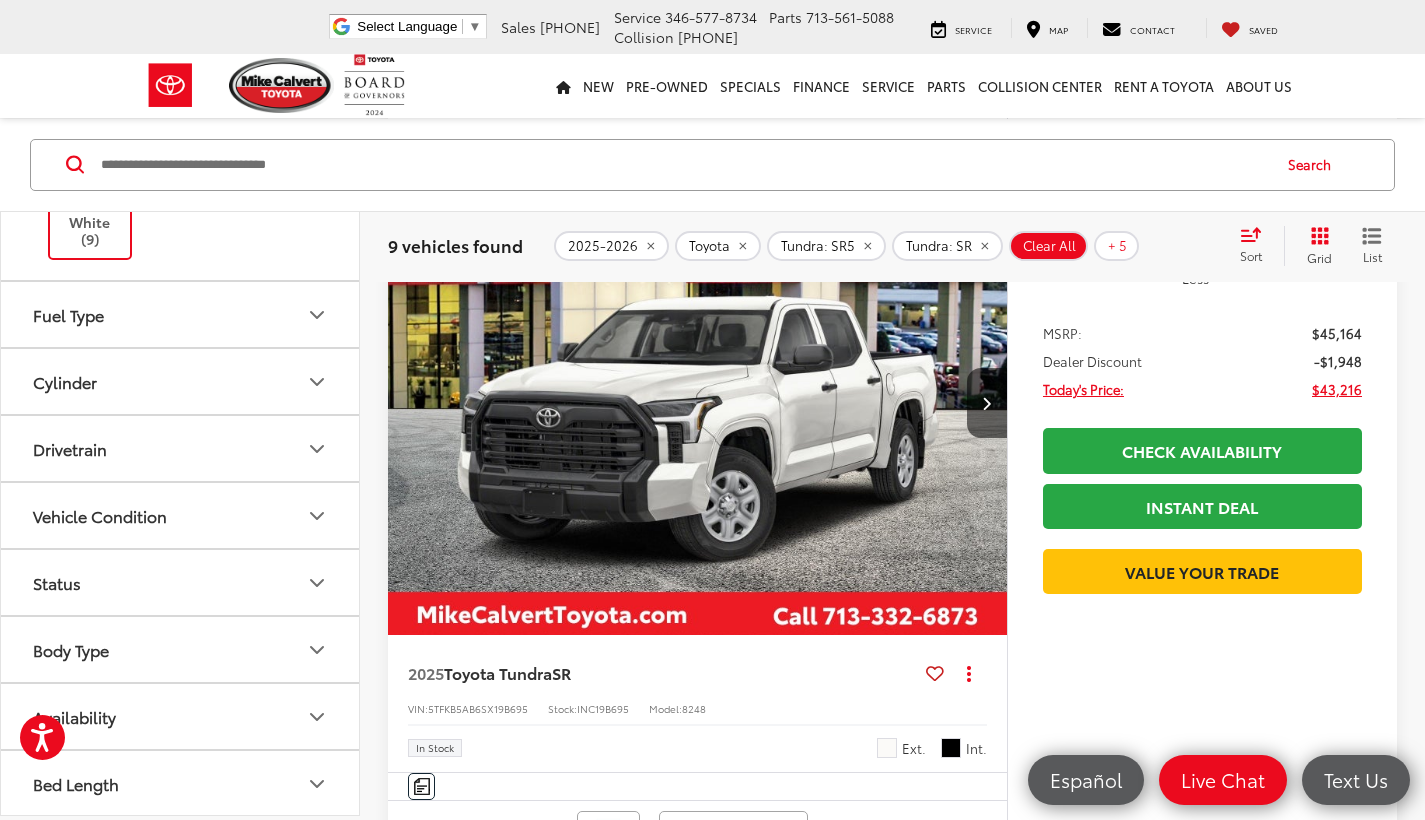 click at bounding box center [698, 403] 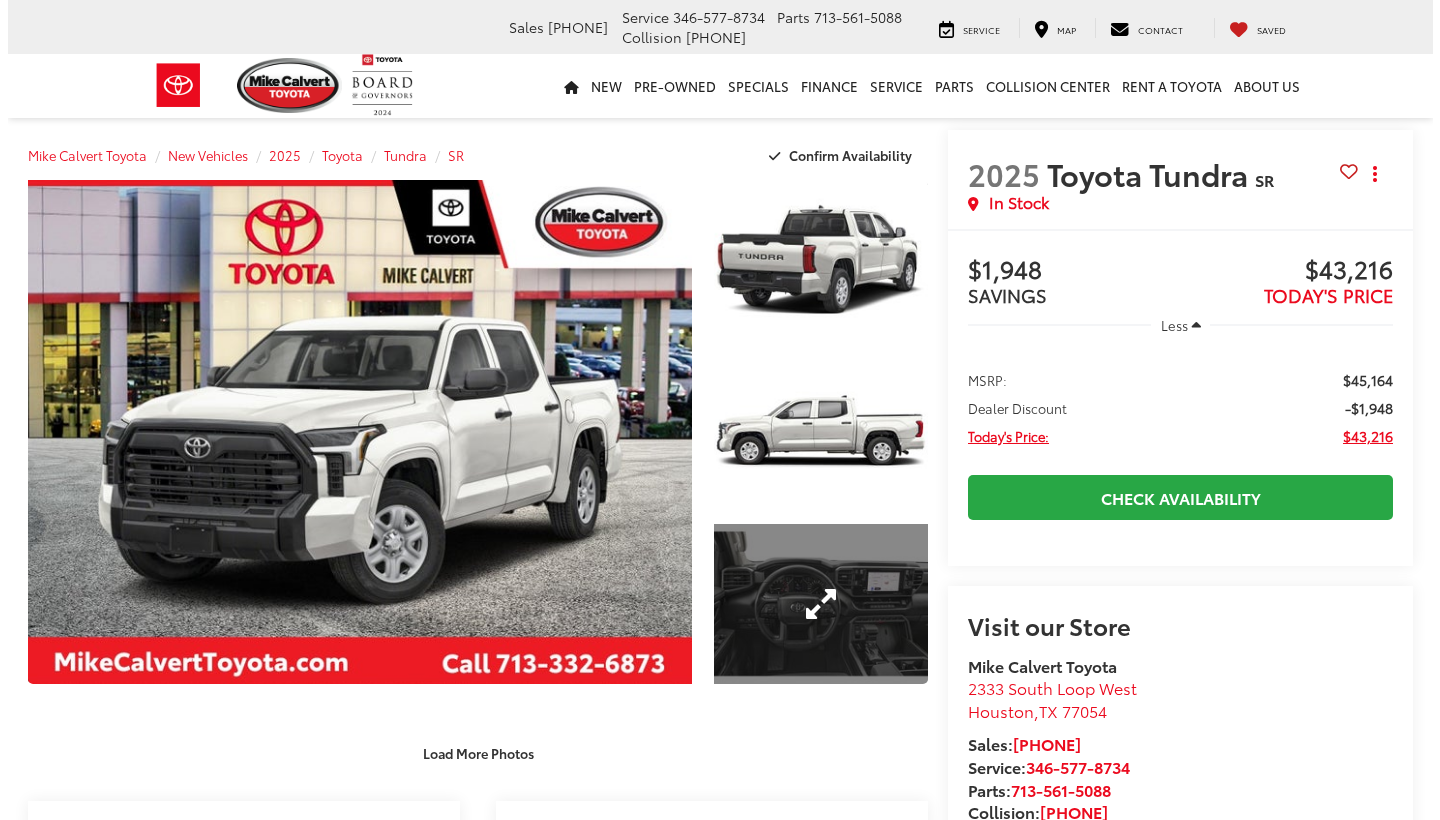 scroll, scrollTop: 0, scrollLeft: 0, axis: both 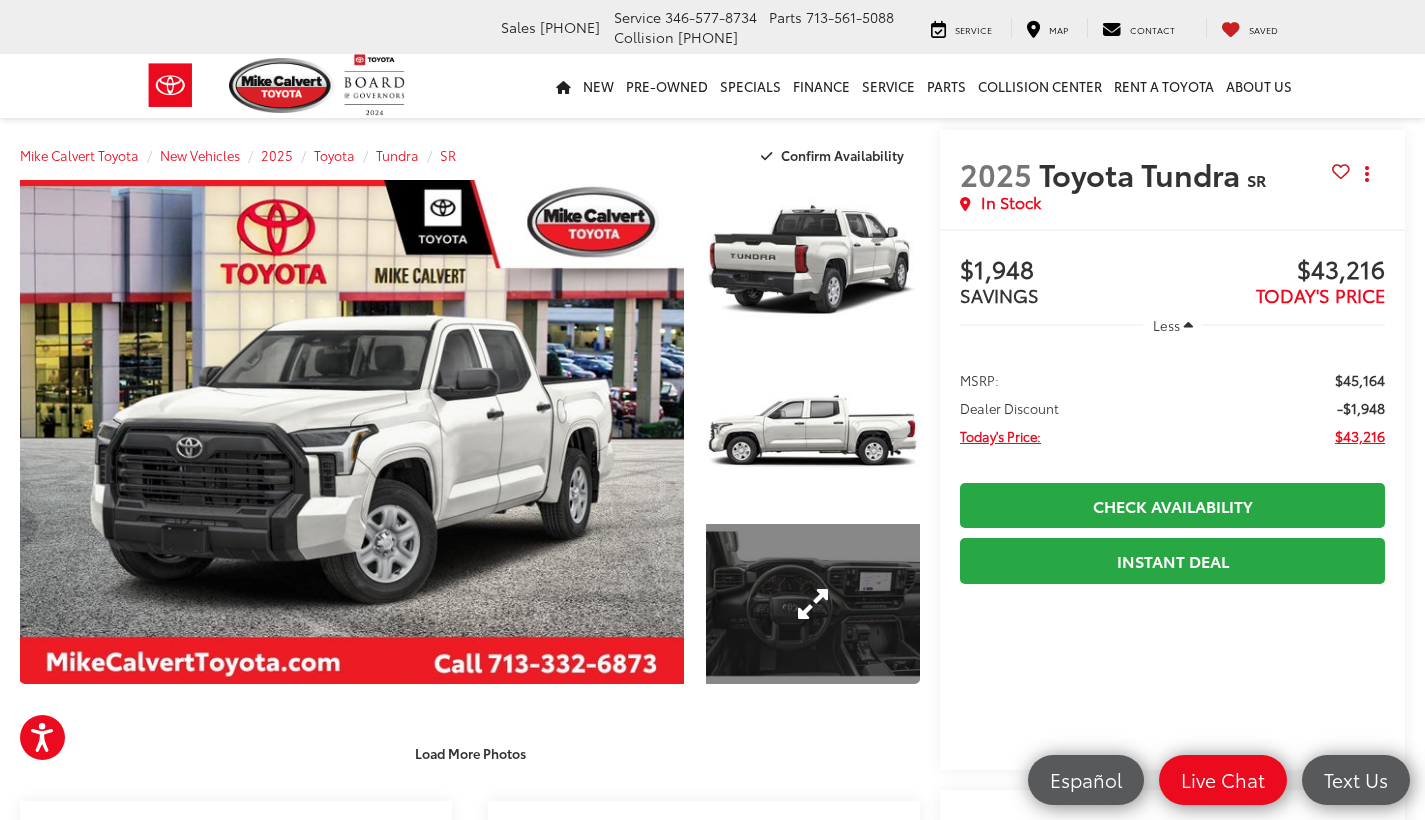 click at bounding box center (813, 604) 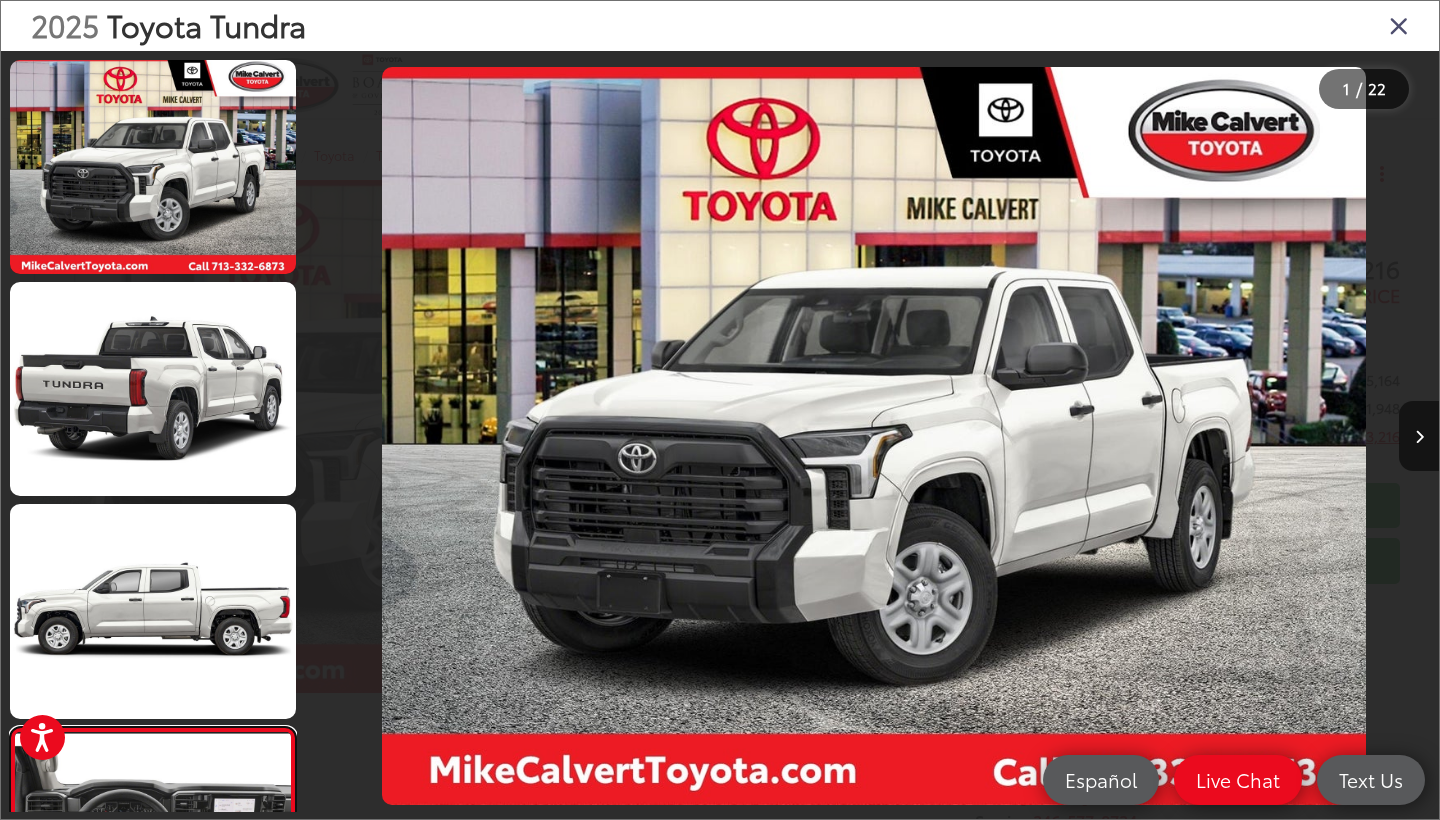 scroll, scrollTop: 0, scrollLeft: 0, axis: both 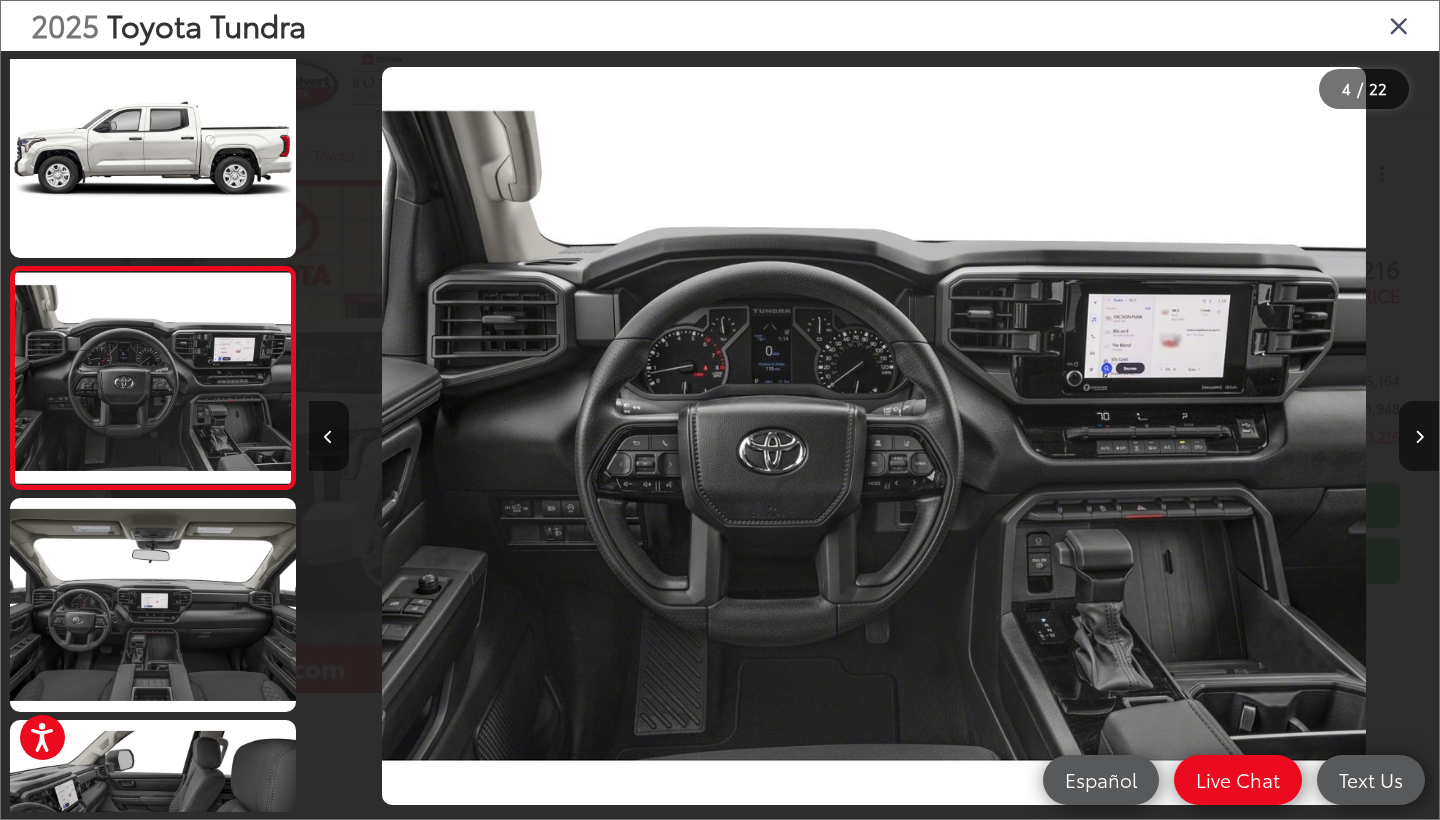 click at bounding box center [1419, 436] 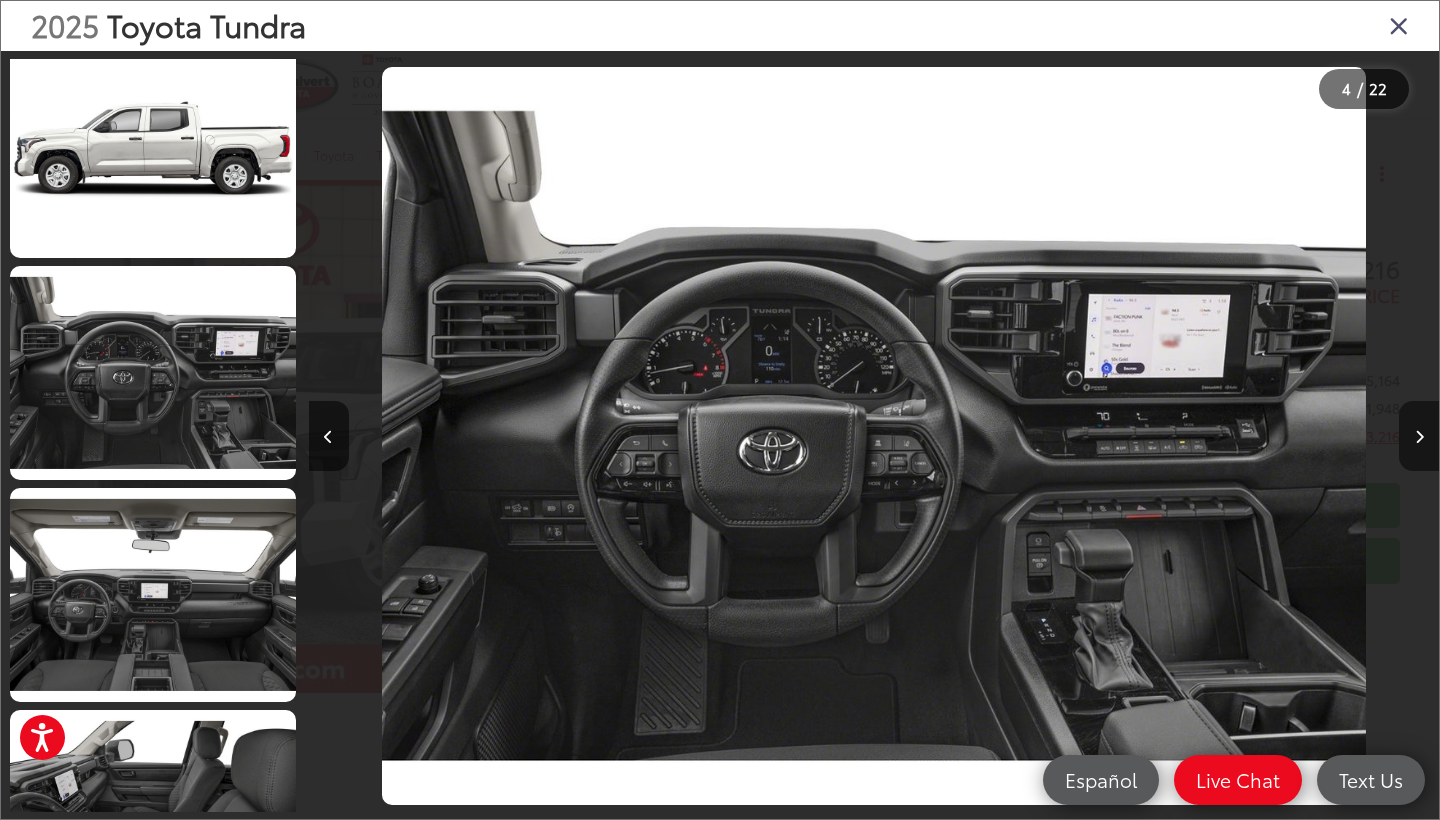scroll, scrollTop: 0, scrollLeft: 4375, axis: horizontal 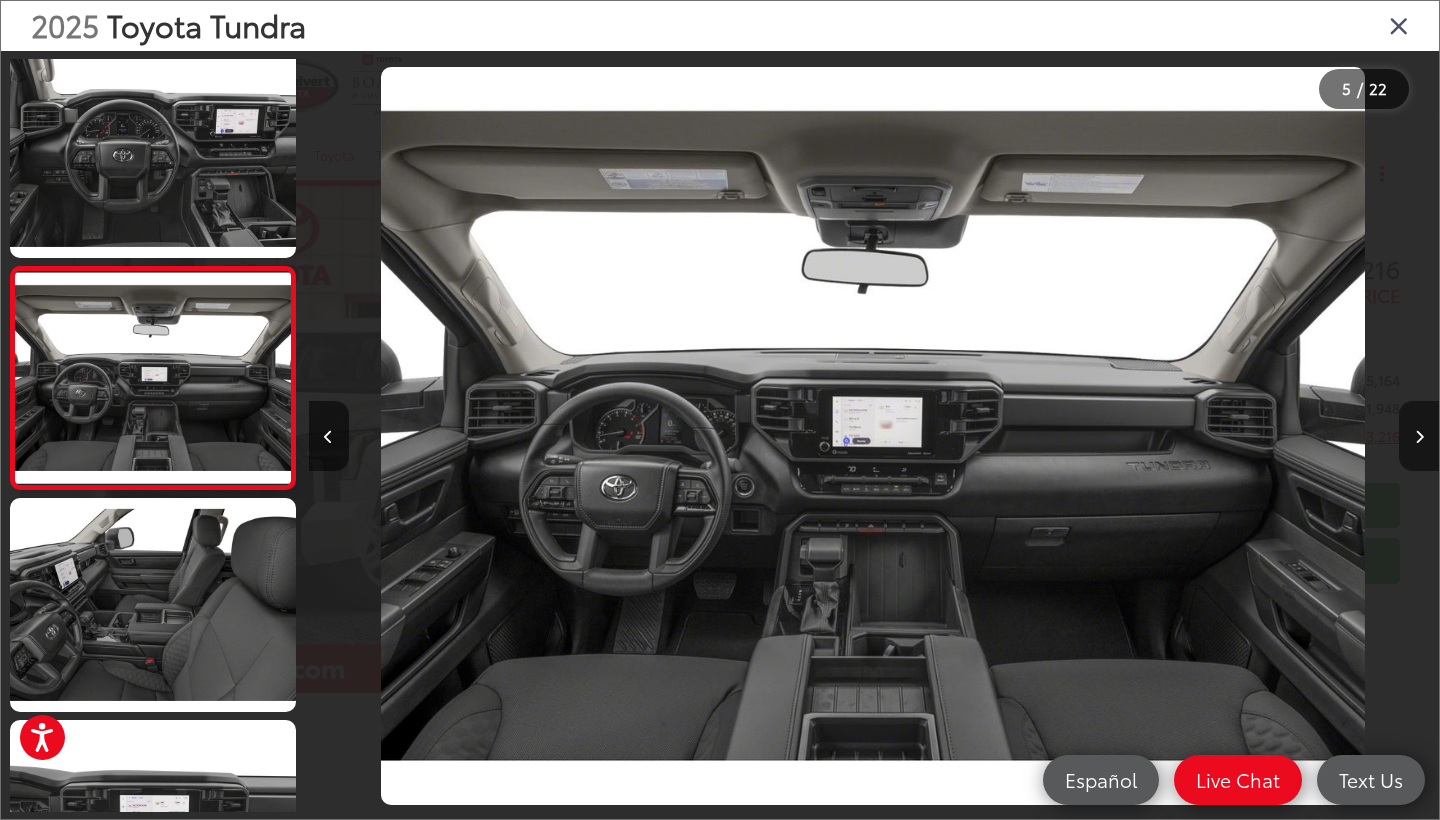 click at bounding box center [1419, 436] 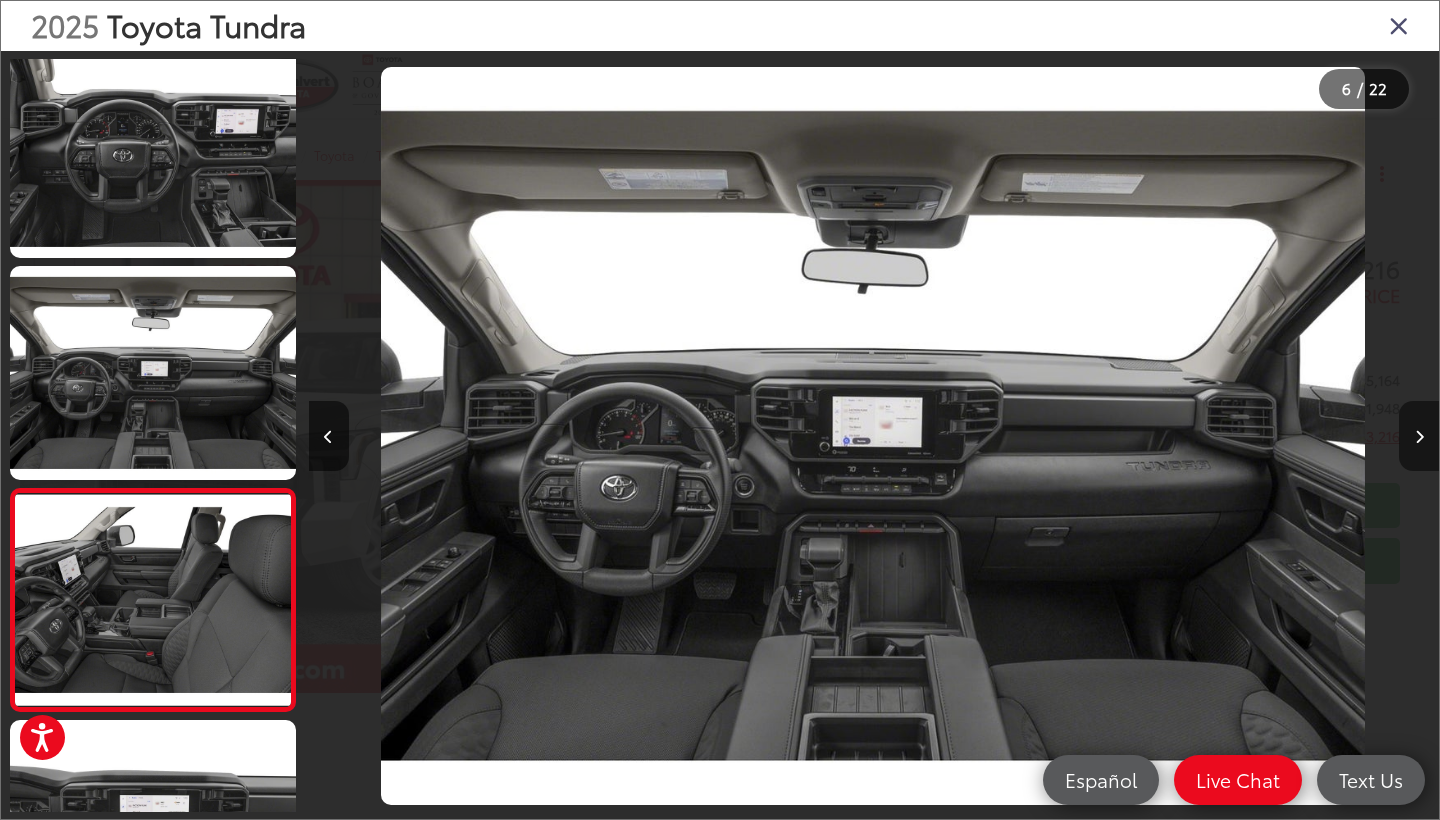 scroll, scrollTop: 0, scrollLeft: 5652, axis: horizontal 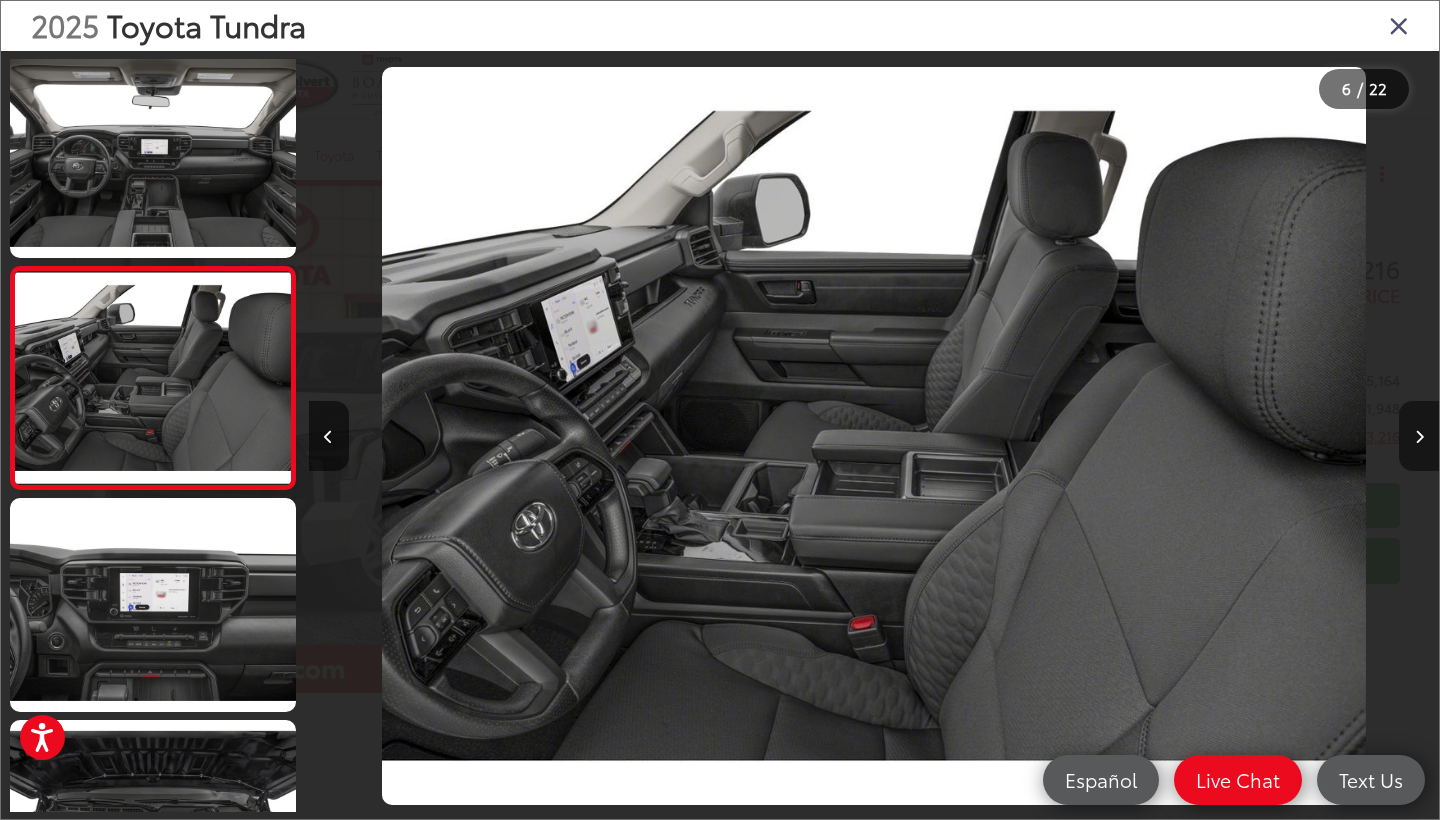 click at bounding box center [1419, 436] 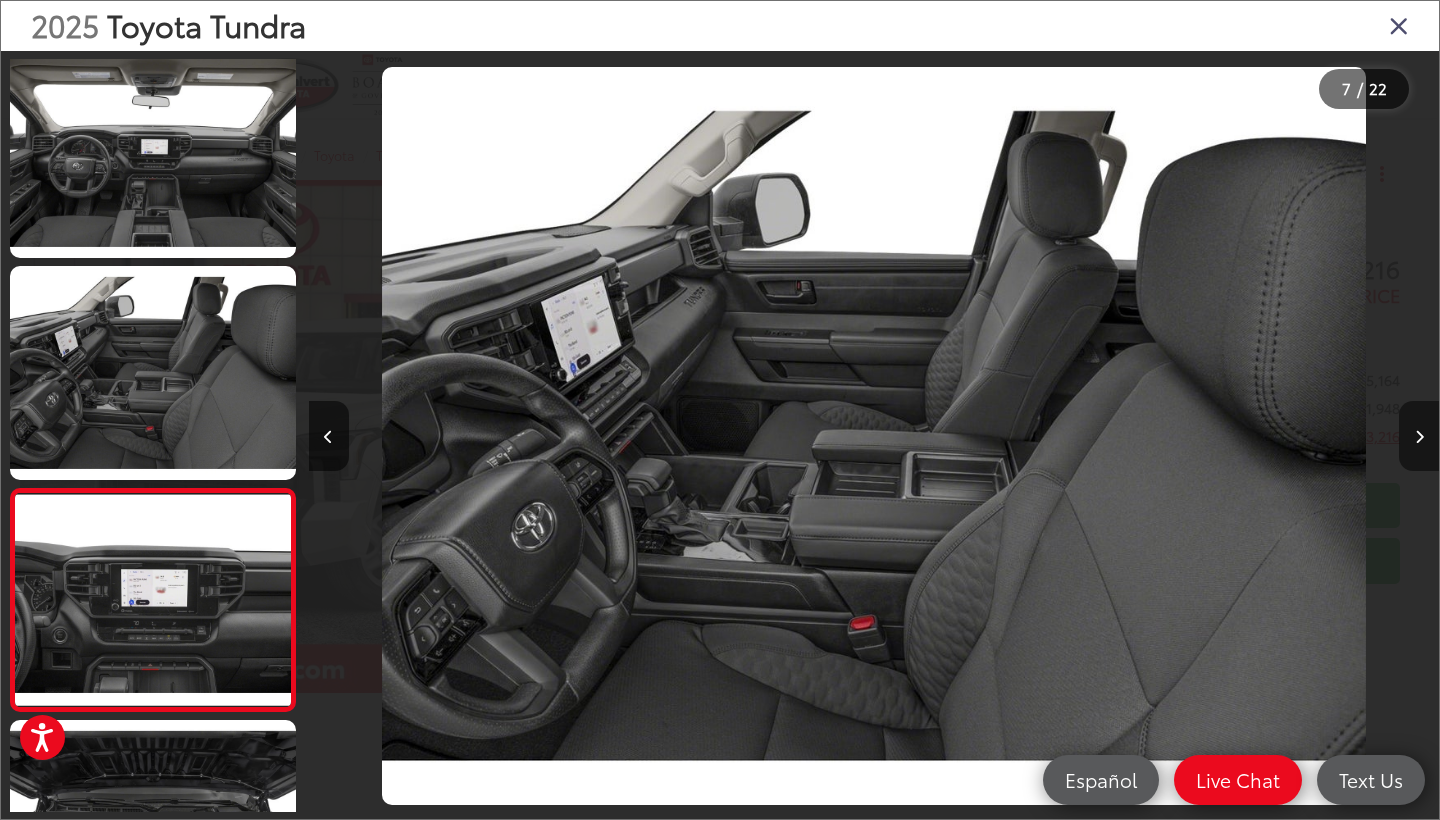 scroll, scrollTop: 0, scrollLeft: 6765, axis: horizontal 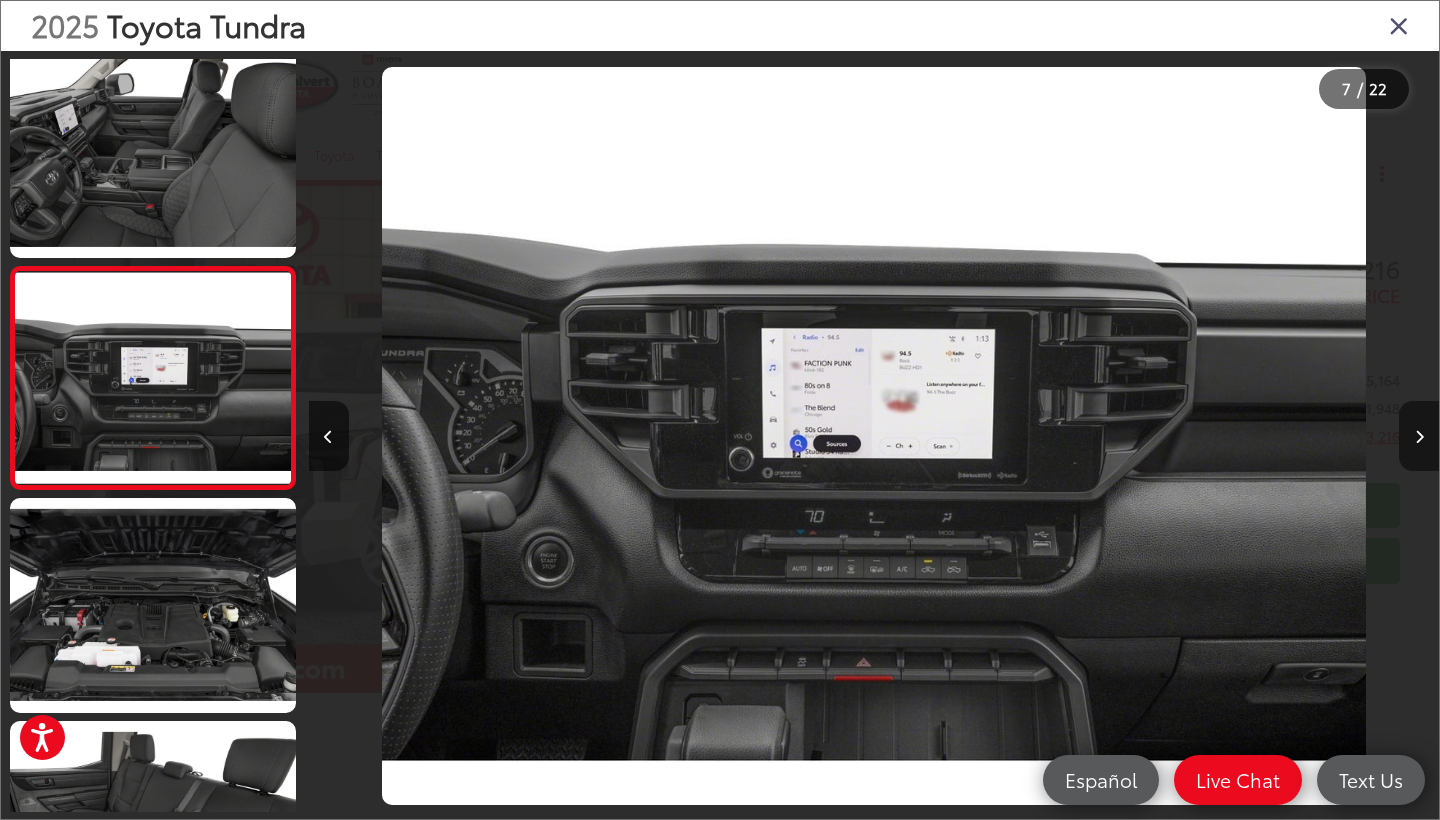 click at bounding box center [1419, 436] 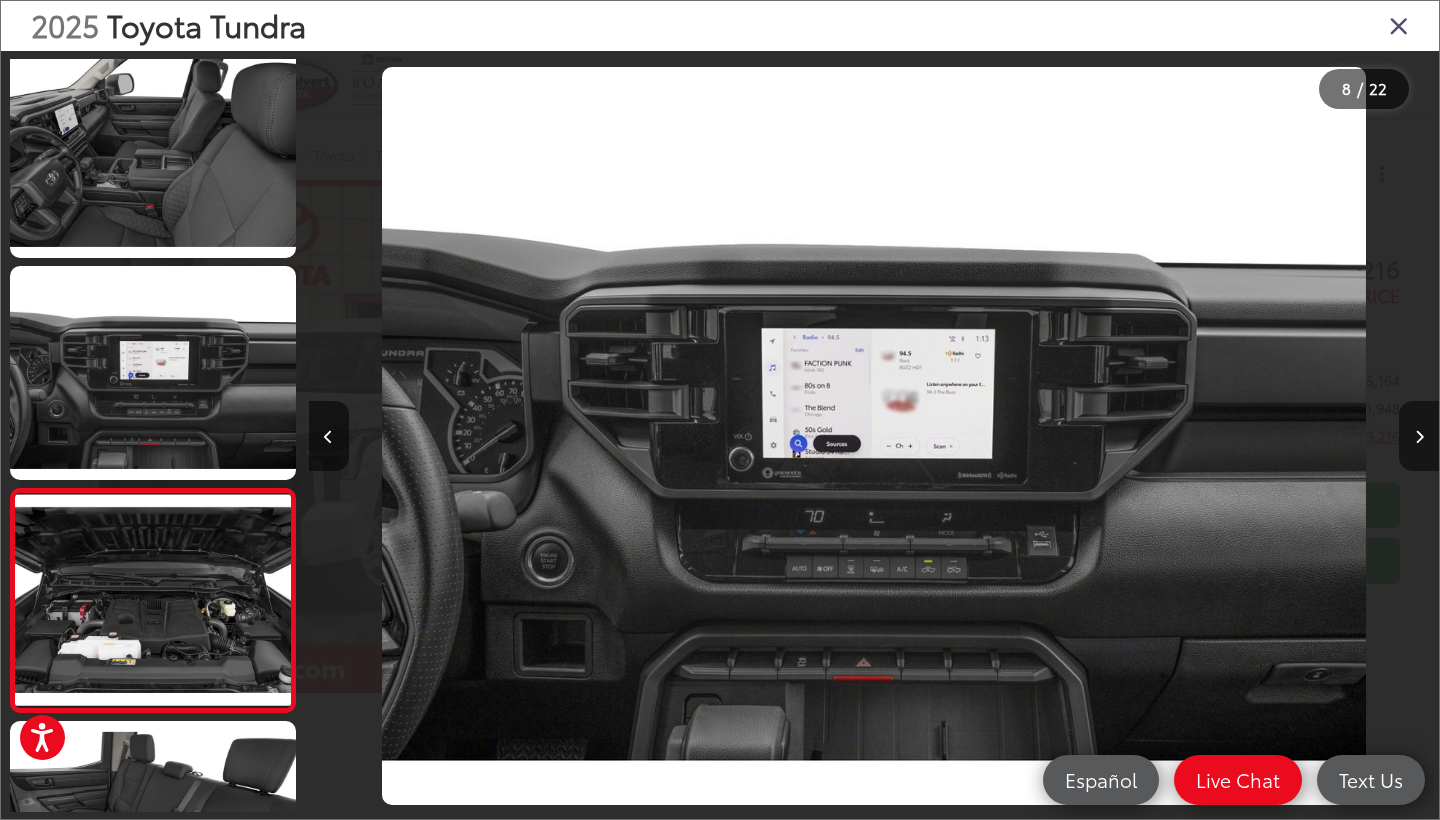 scroll, scrollTop: 1349, scrollLeft: 0, axis: vertical 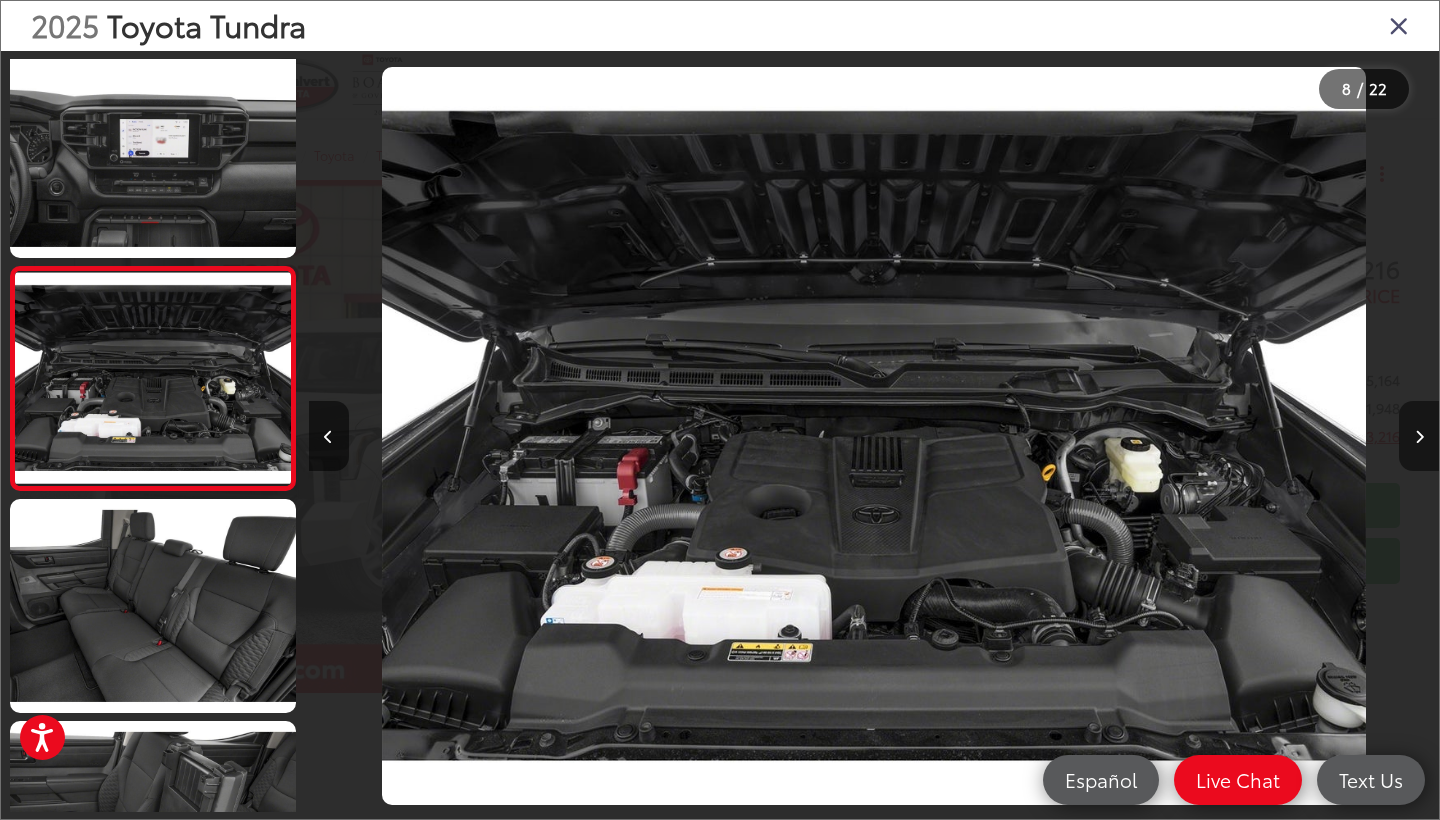 click at bounding box center [1419, 436] 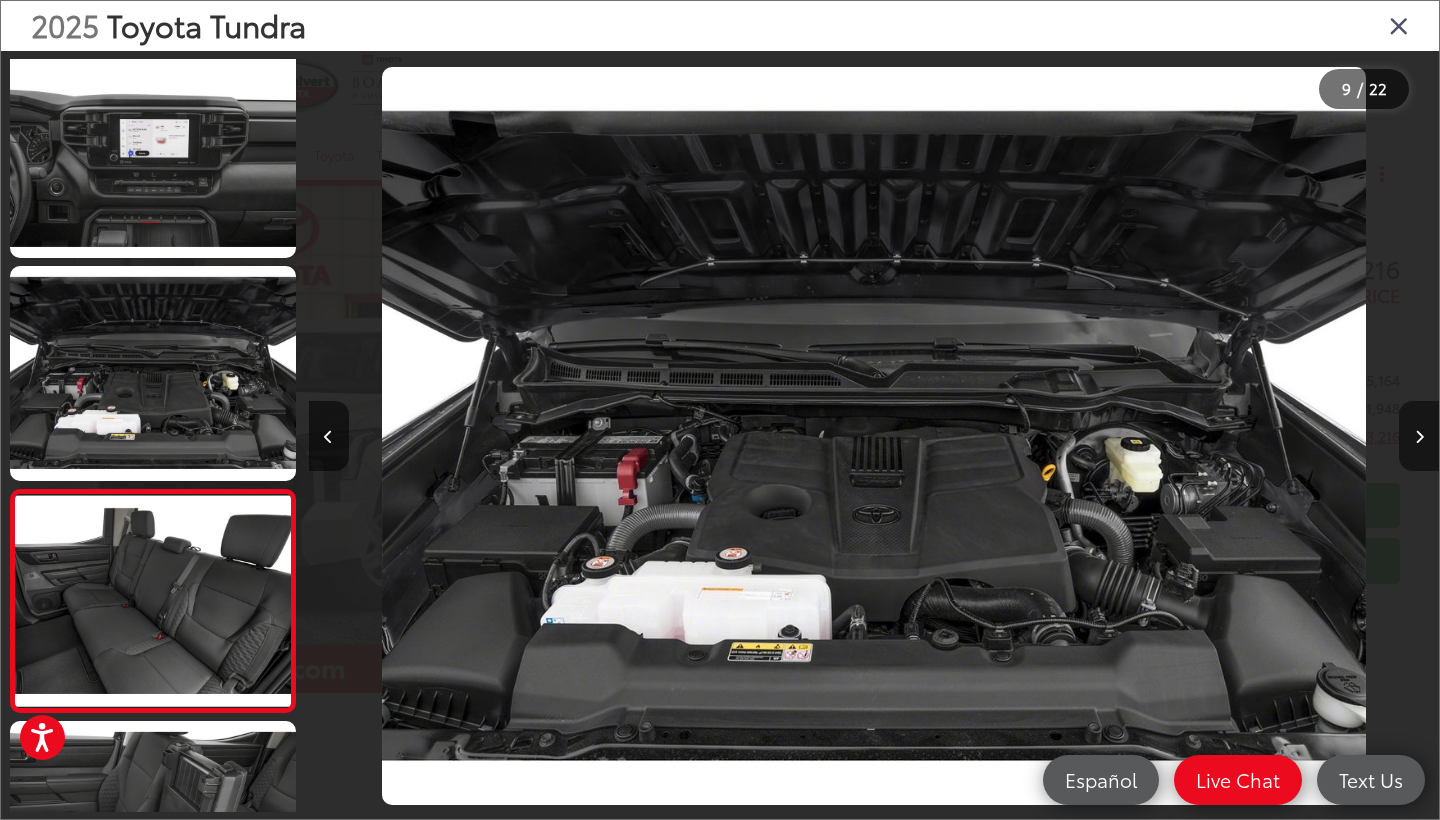 scroll, scrollTop: 0, scrollLeft: 9043, axis: horizontal 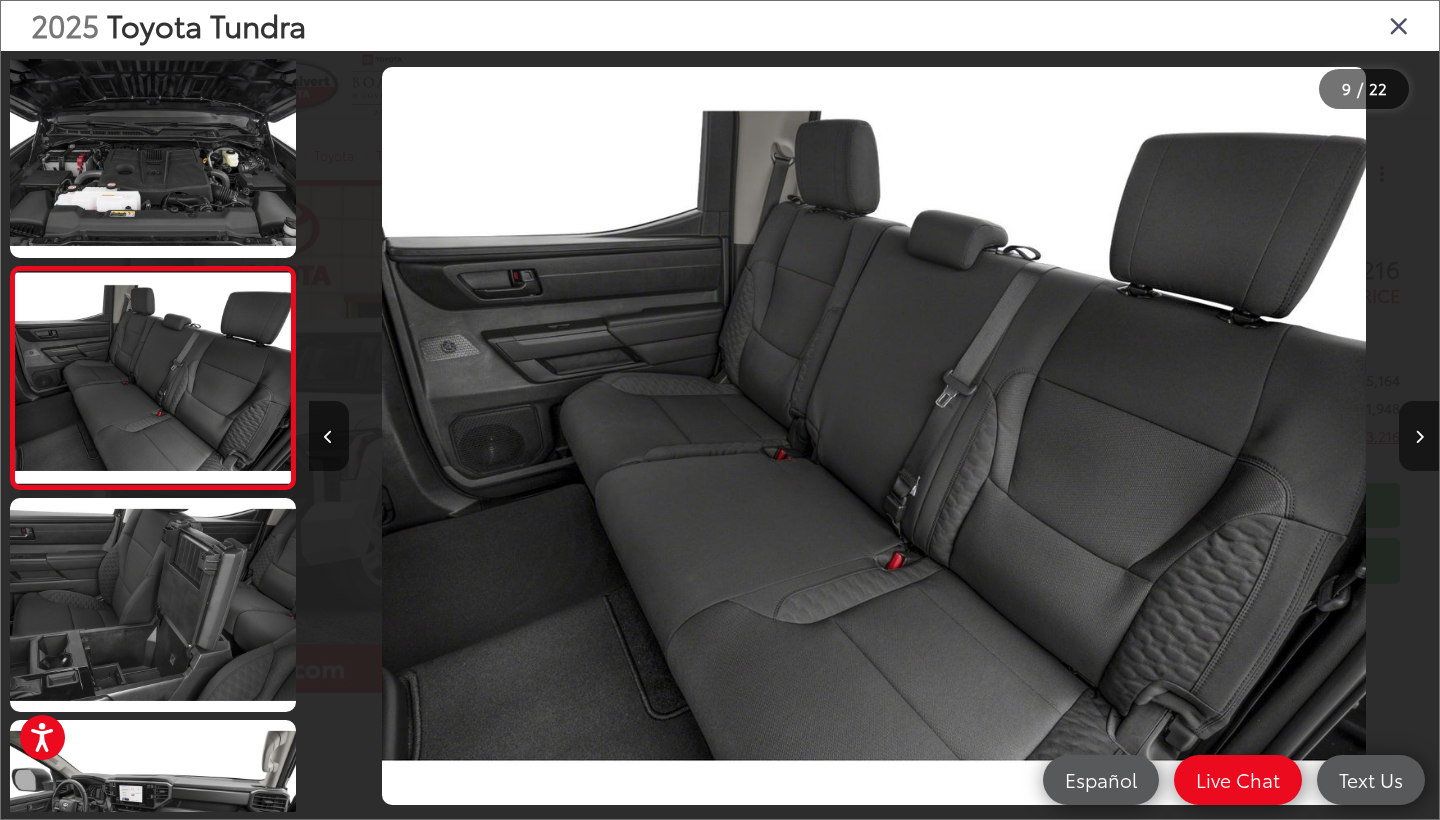 click at bounding box center (1419, 436) 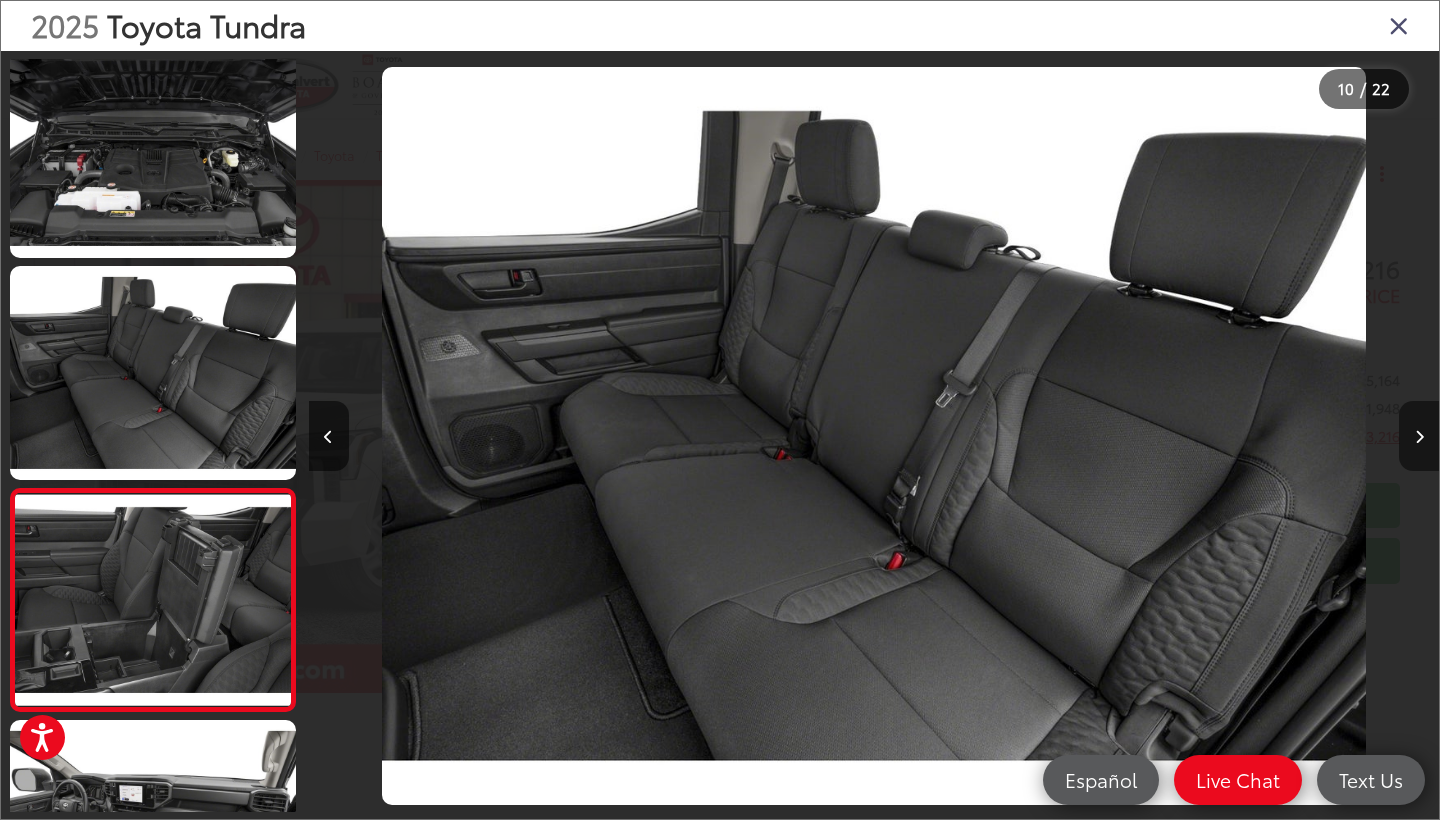scroll, scrollTop: 0, scrollLeft: 10174, axis: horizontal 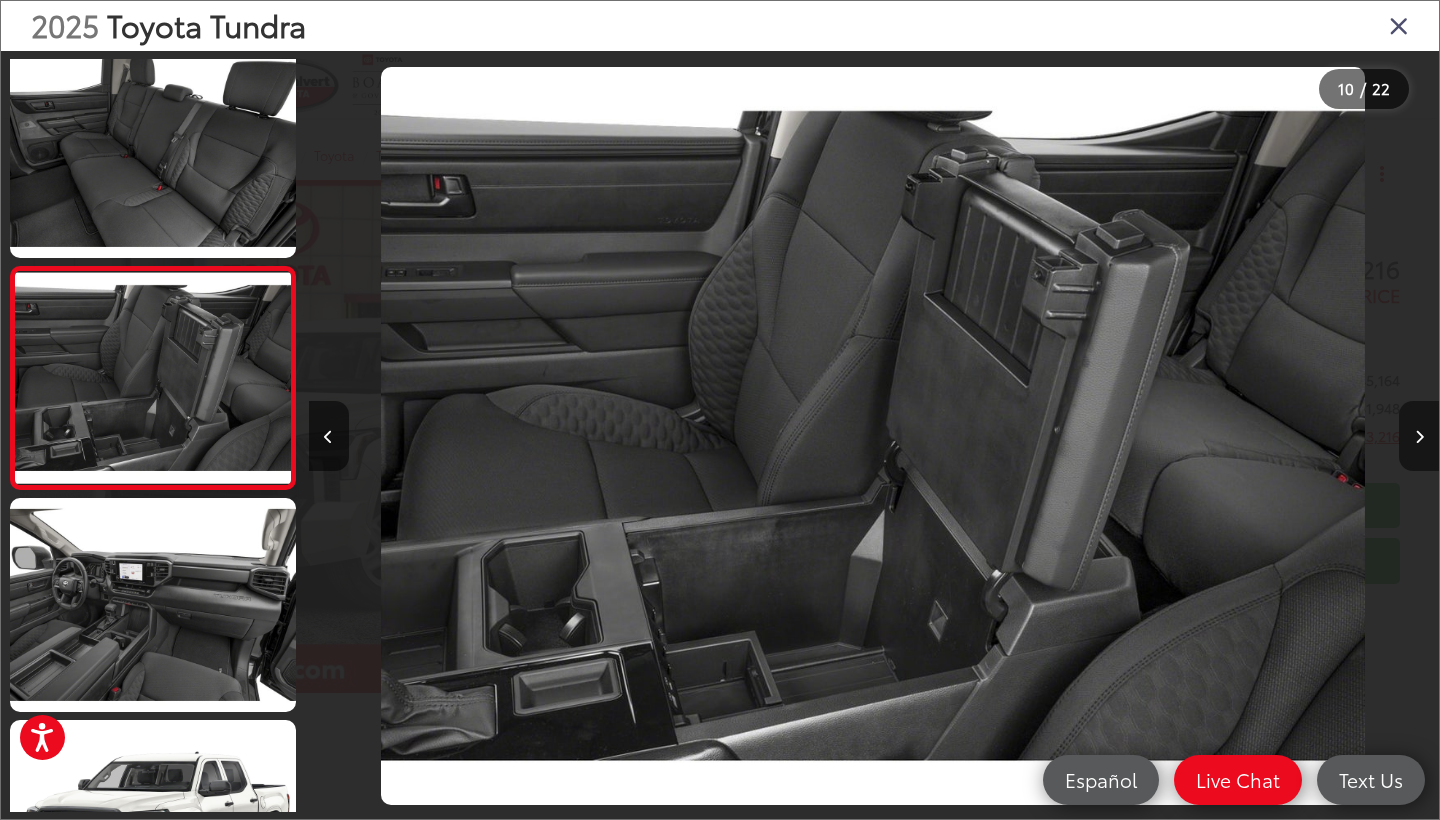 click at bounding box center [1419, 436] 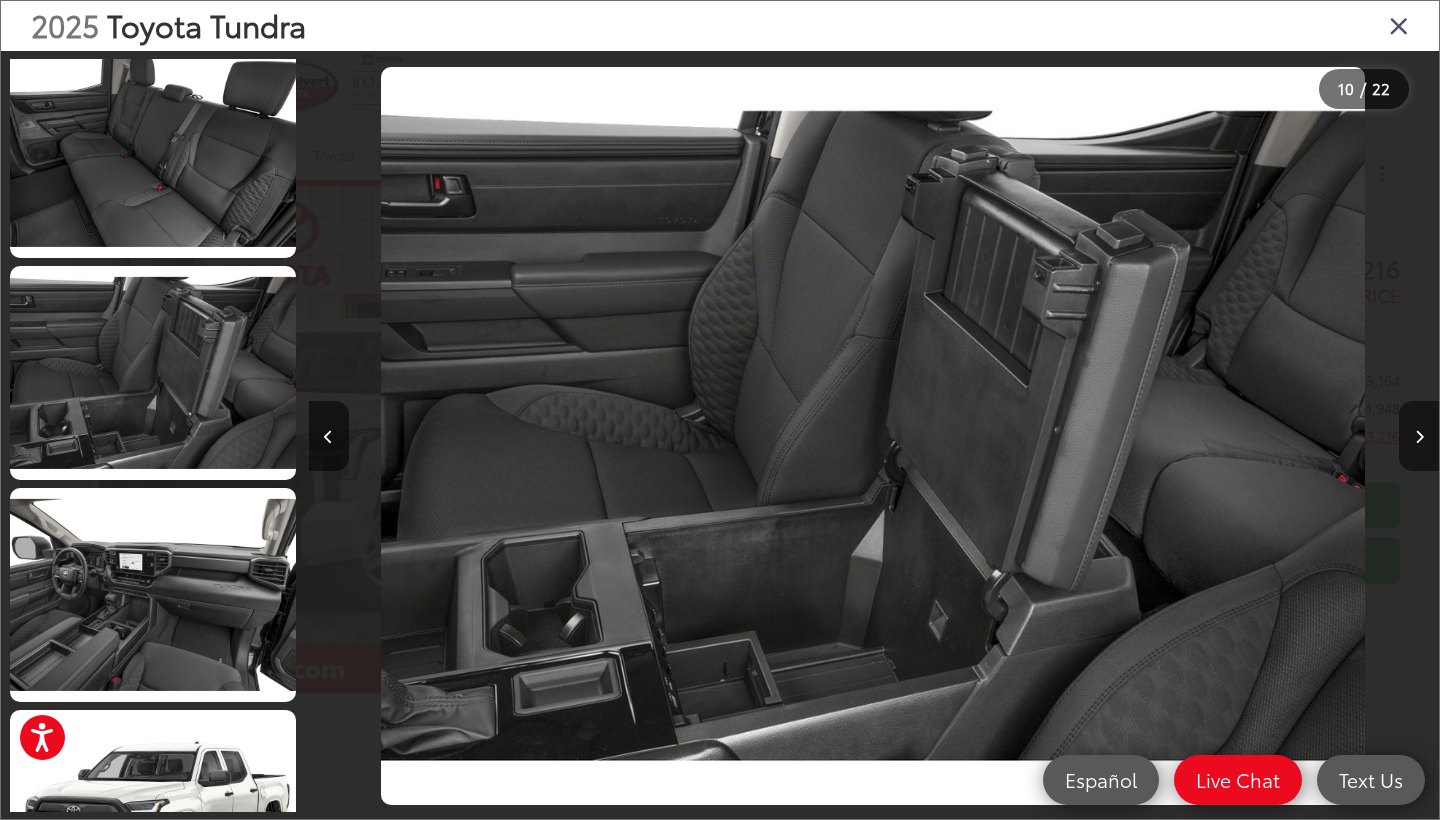 scroll, scrollTop: 2016, scrollLeft: 0, axis: vertical 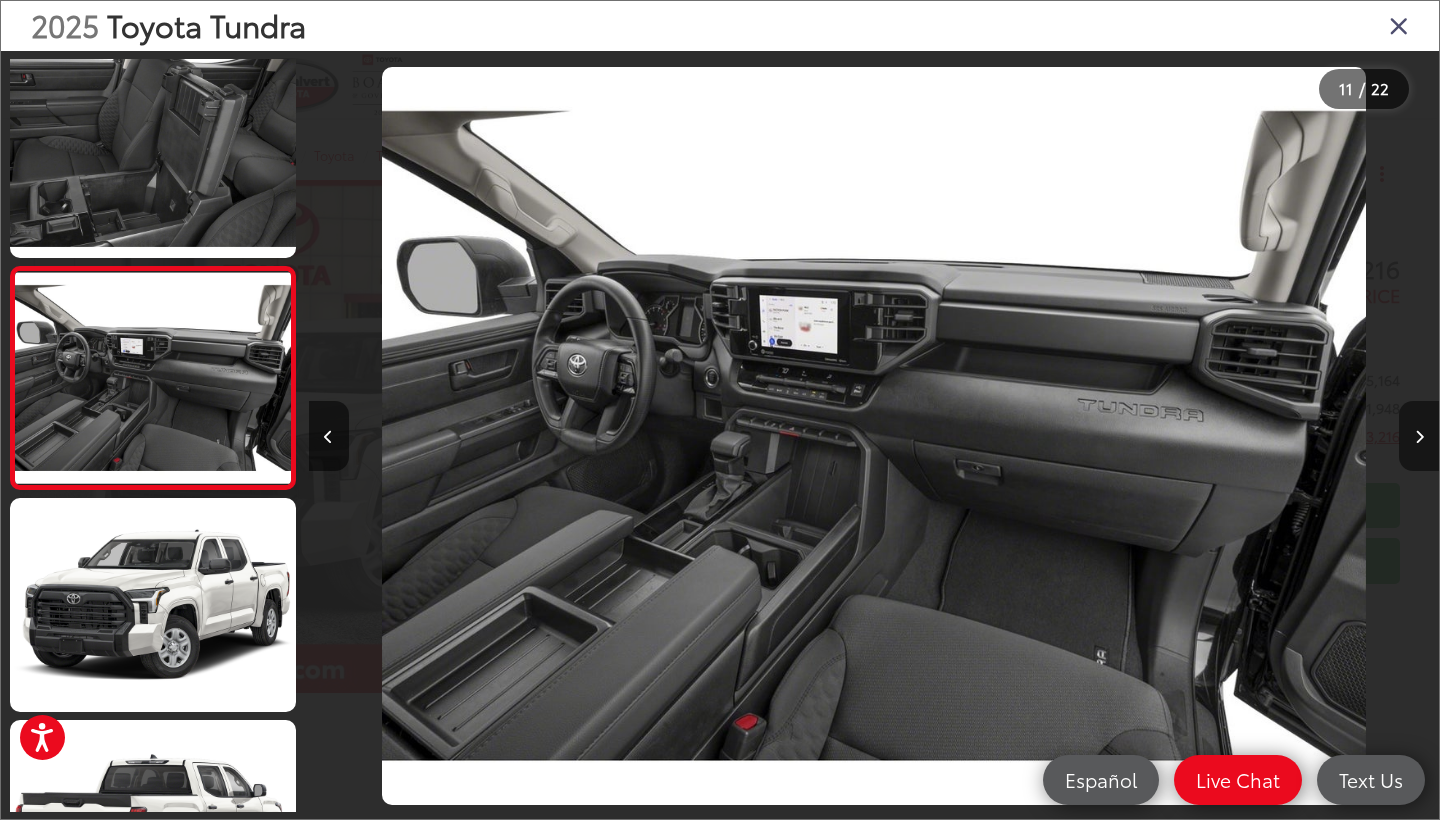 click at bounding box center (1419, 436) 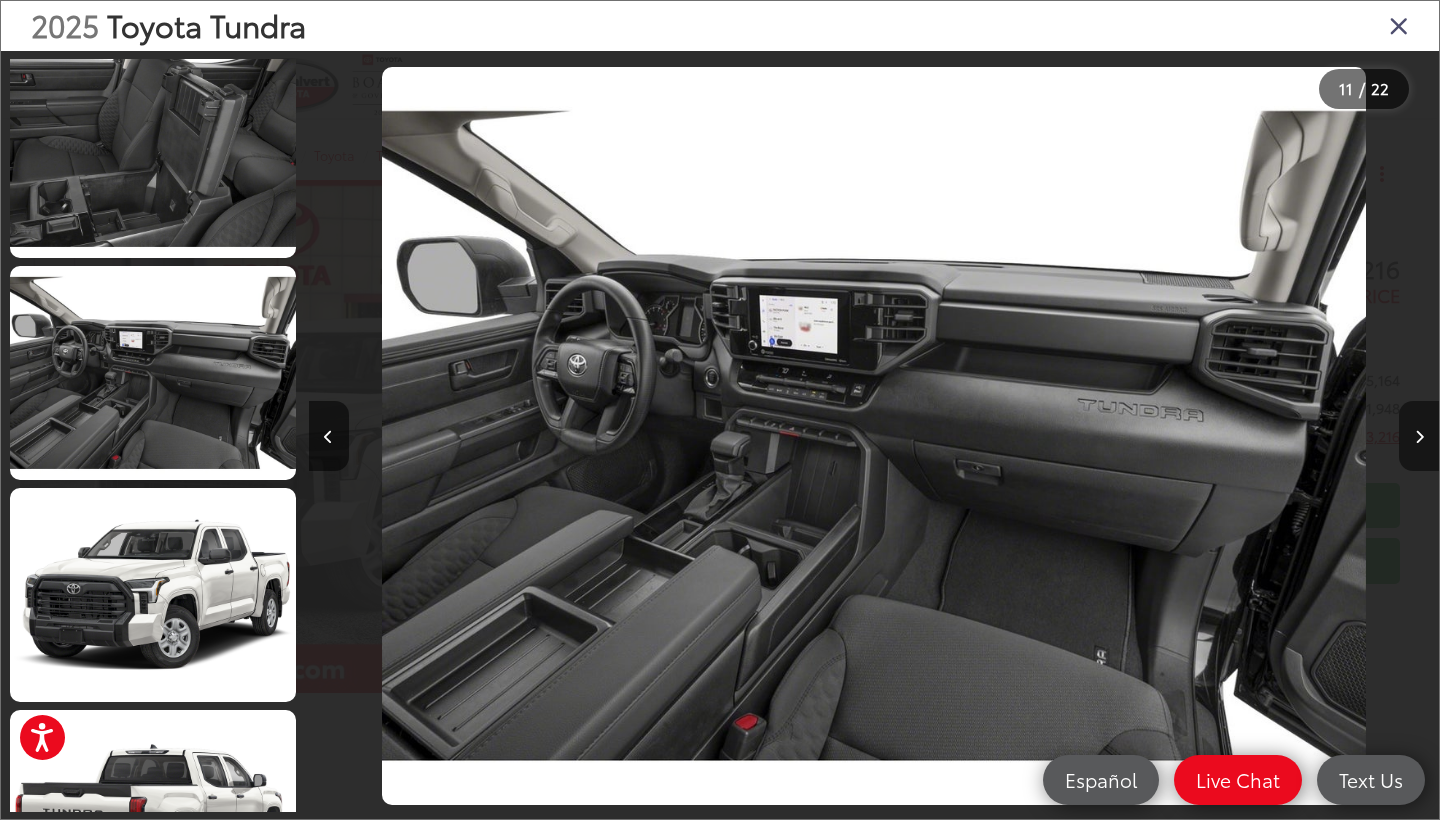 scroll, scrollTop: 2182, scrollLeft: 0, axis: vertical 